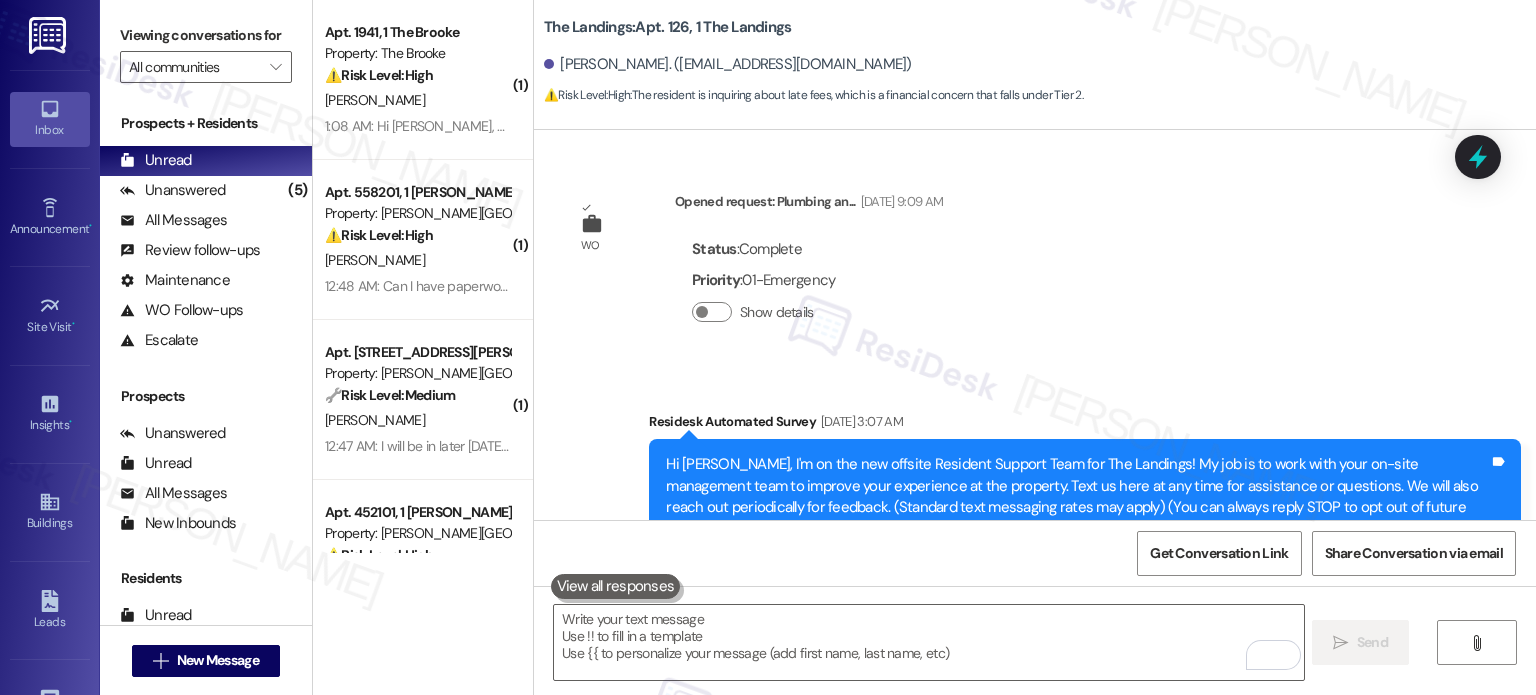 scroll, scrollTop: 0, scrollLeft: 0, axis: both 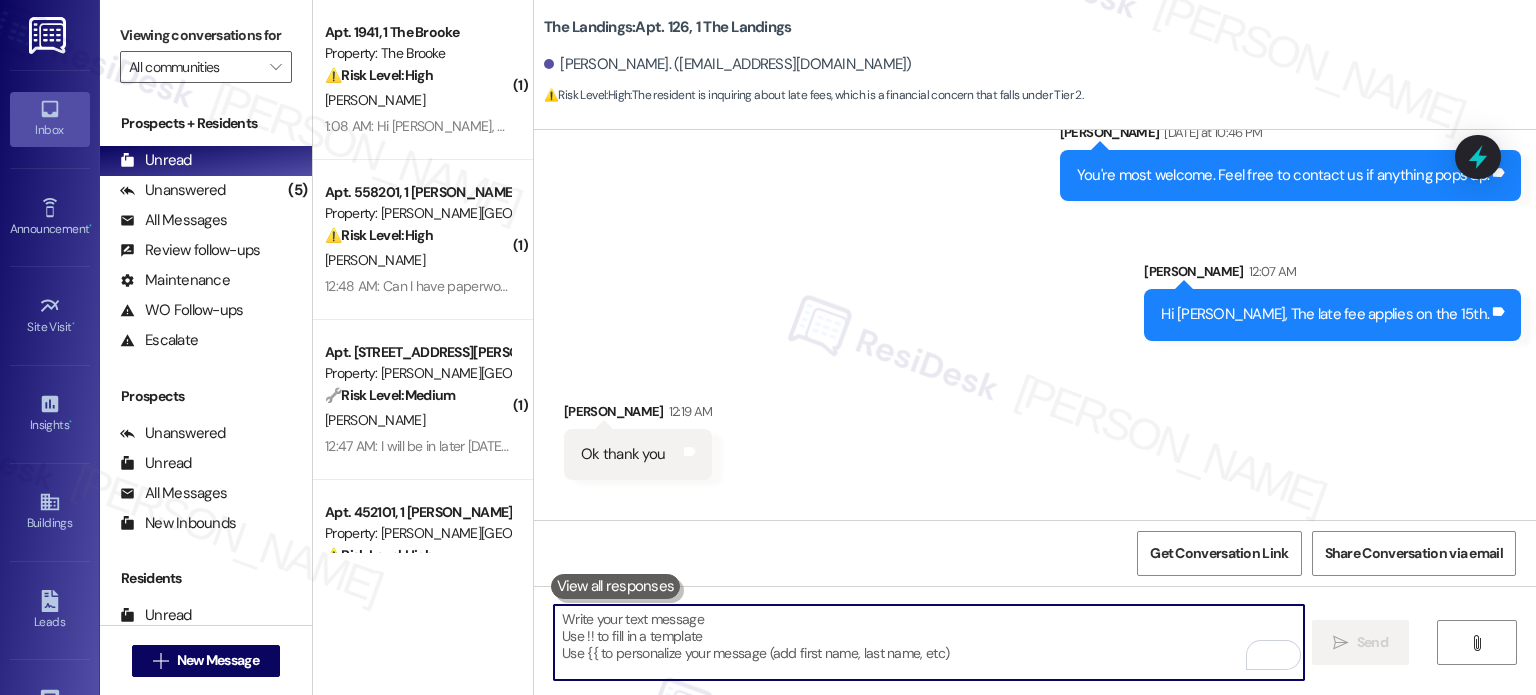 click at bounding box center (928, 642) 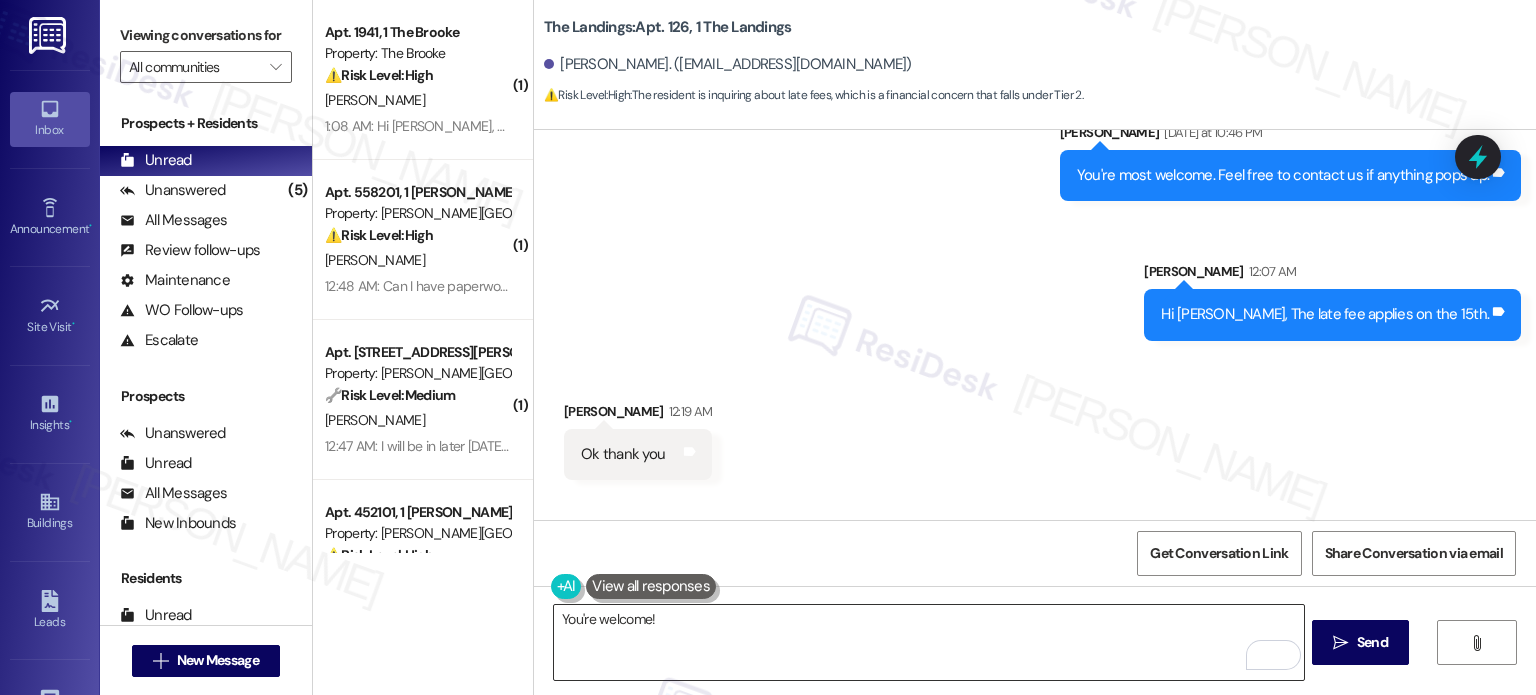 click on "You're welcome!" at bounding box center (928, 642) 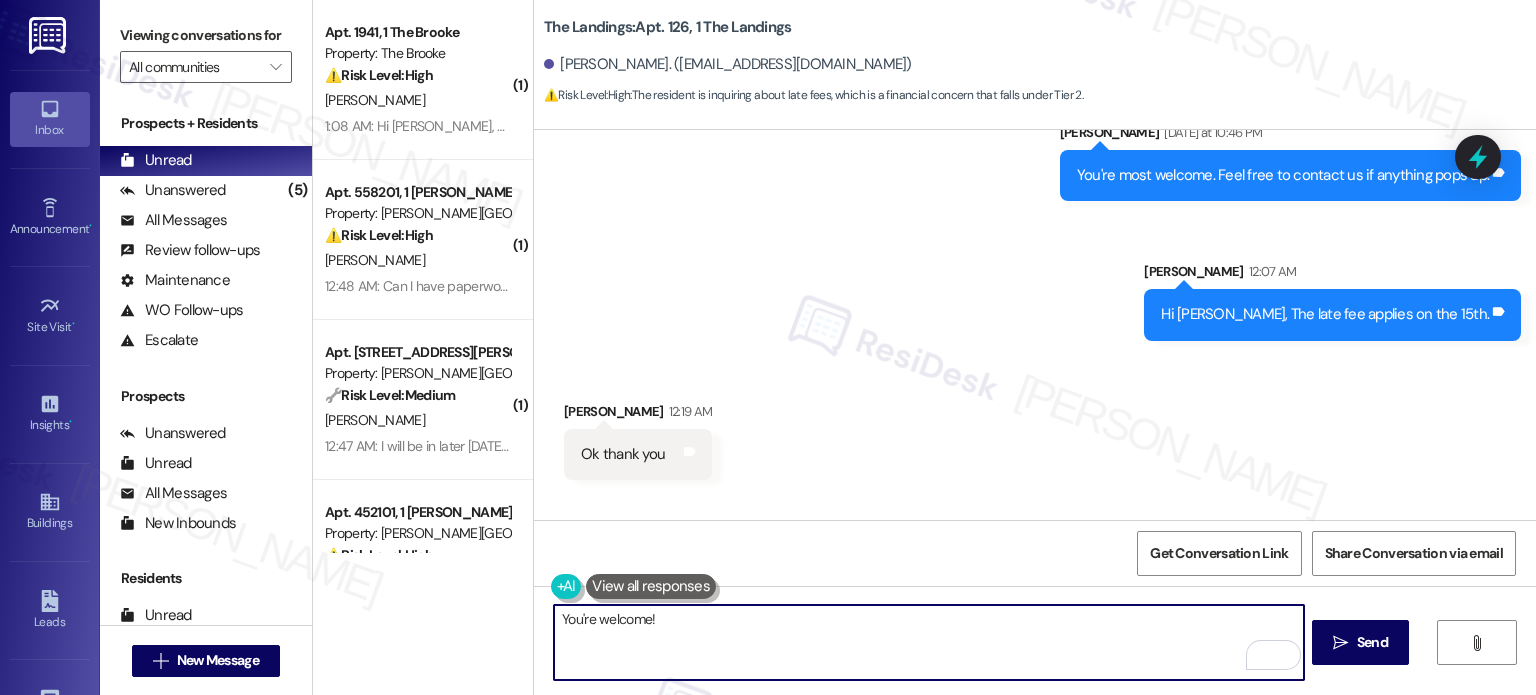 paste on "Feel free to contact us if anything pops up." 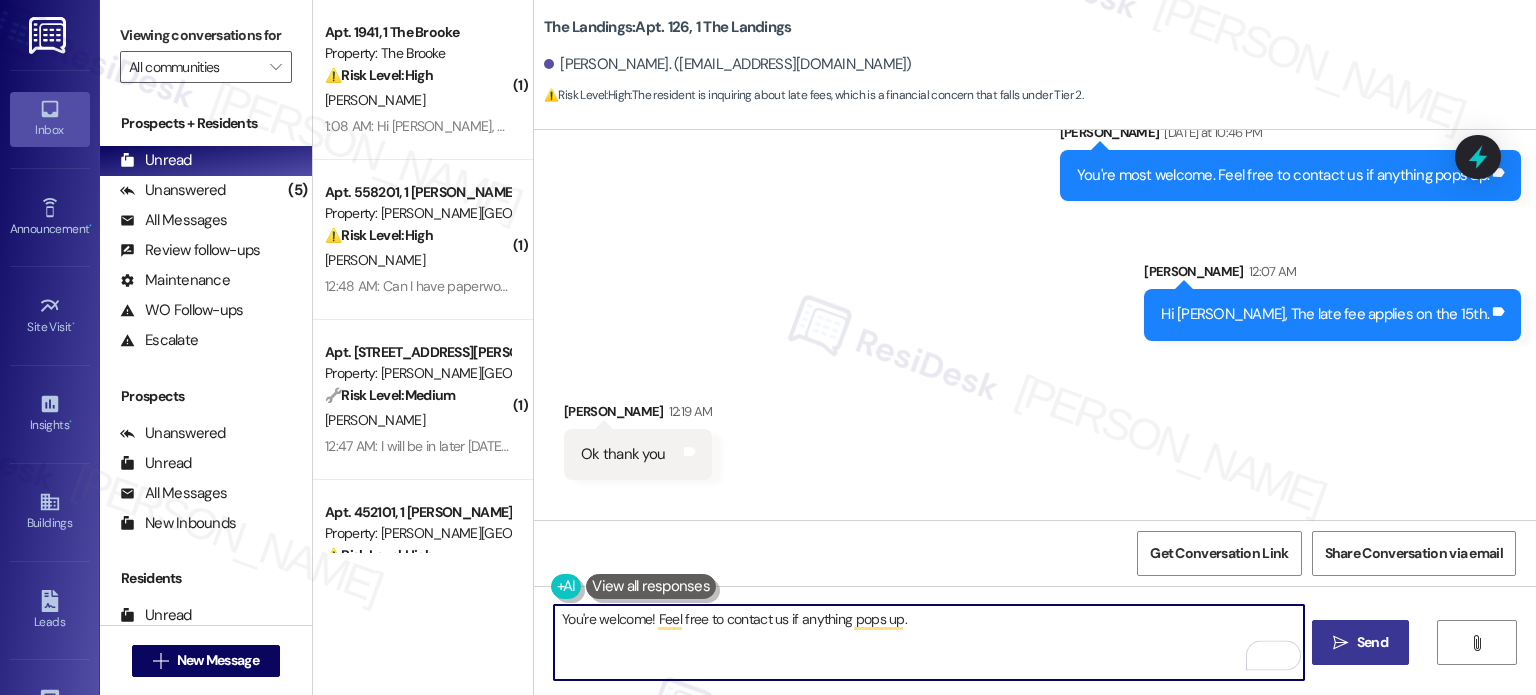 type on "You're welcome! Feel free to contact us if anything pops up." 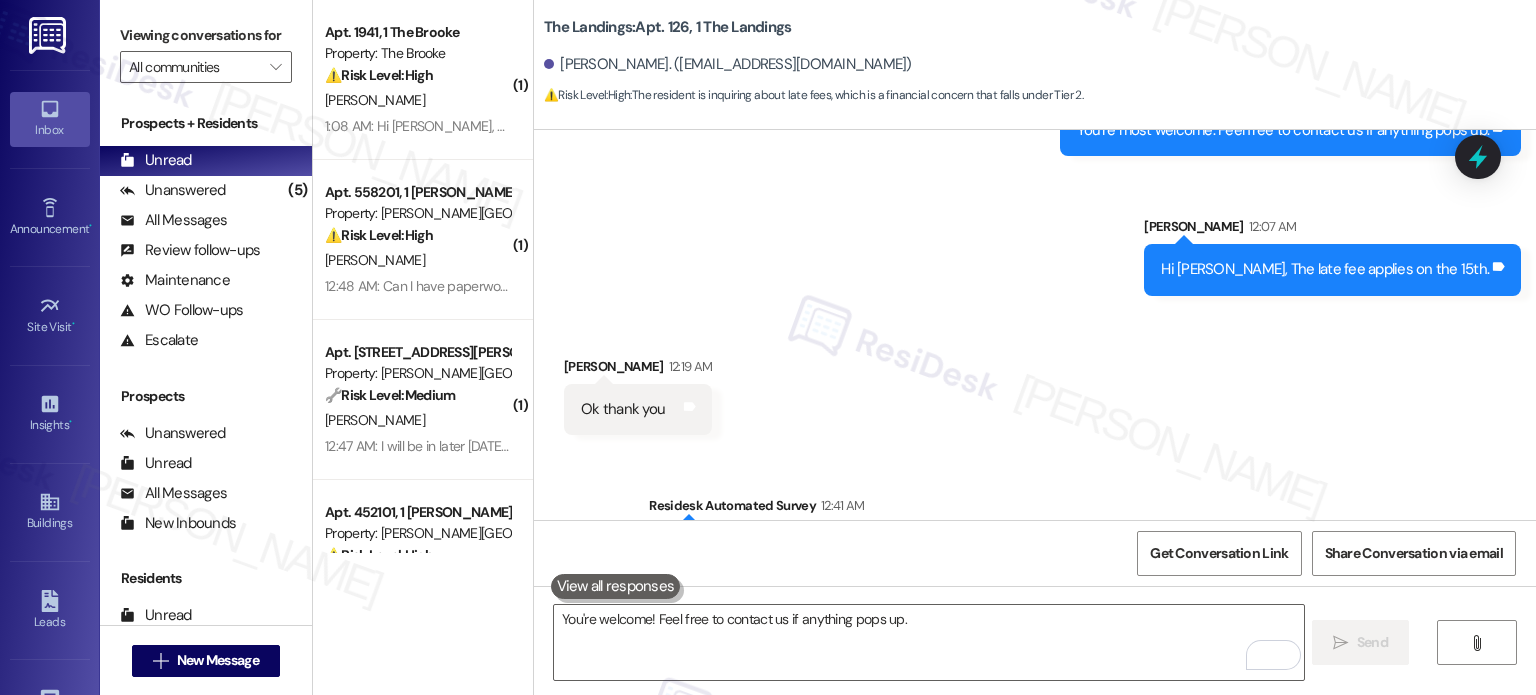scroll, scrollTop: 21217, scrollLeft: 0, axis: vertical 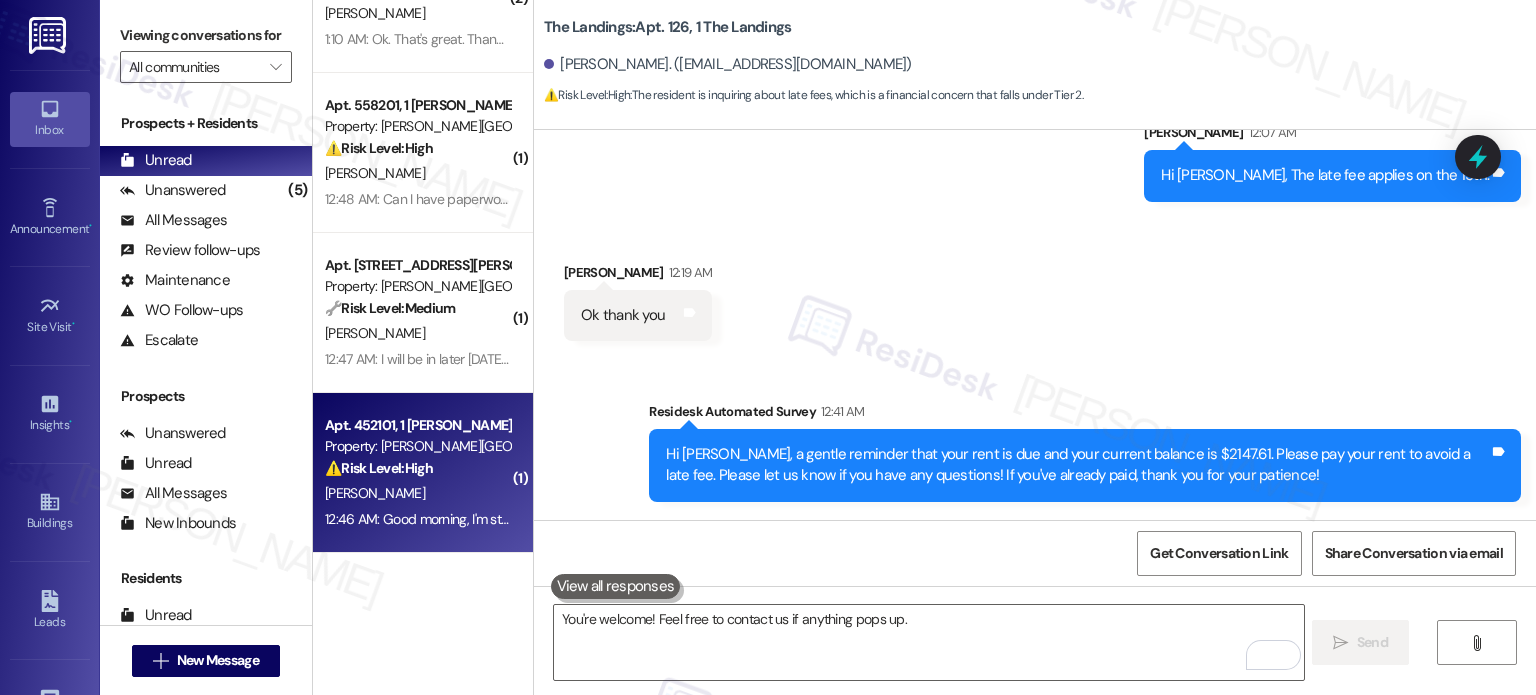 click on "12:46 AM: Good morning, I'm still waiting for the information corresponding to my case and that's why I haven't made the payment, please indicate what you determined for me to be clear about the situation and put myself on the day since I've been on hold since [DATE] and they still haven't told me anything and they even put me 200 dollars of surcharge that I think is not fair since I'm only following the indications o 12:46 AM: Good morning, I'm still waiting for the information corresponding to my case and that's why I haven't made the payment, please indicate what you determined for me to be clear about the situation and put myself on the day since I've been on hold since [DATE] and they still haven't told me anything and they even put me 200 dollars of surcharge that I think is not fair since I'm only following the indications o" at bounding box center (1528, 519) 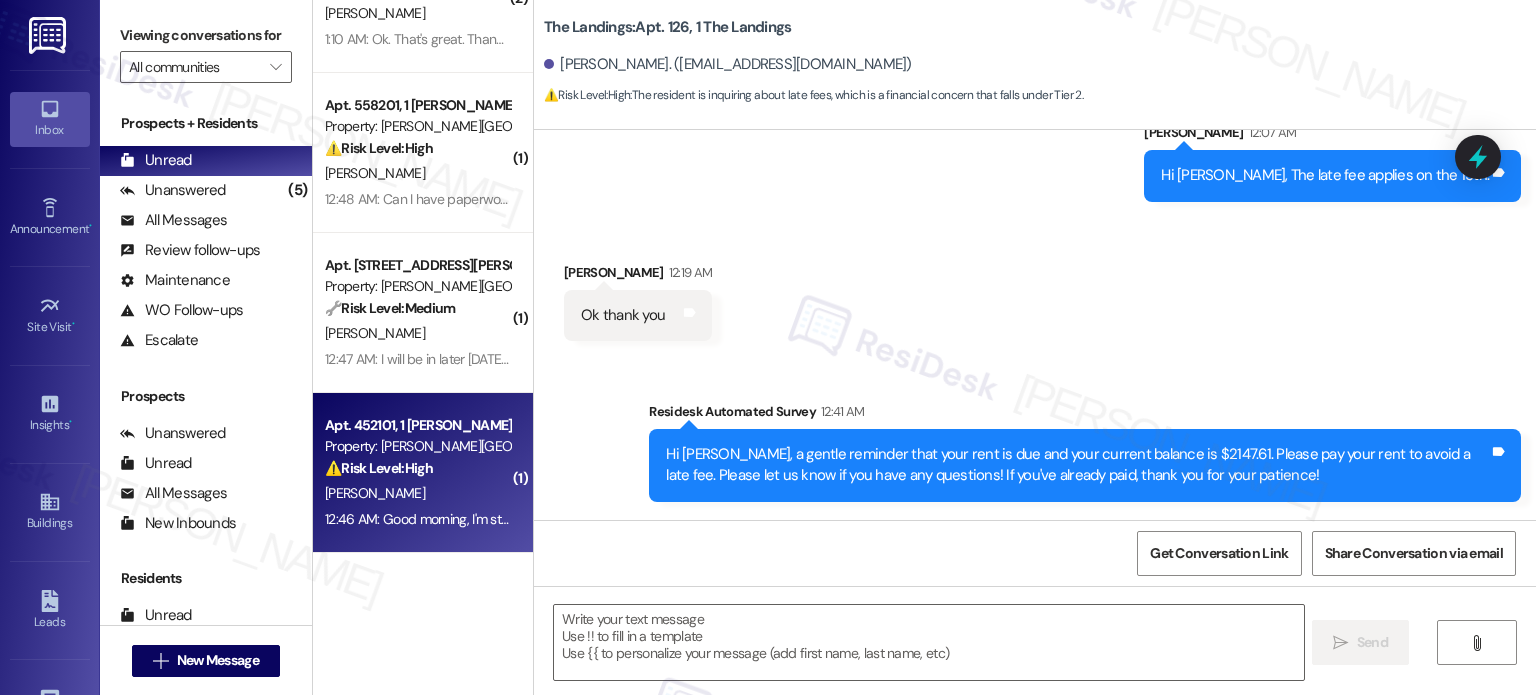type on "Fetching suggested responses. Please feel free to read through the conversation in the meantime." 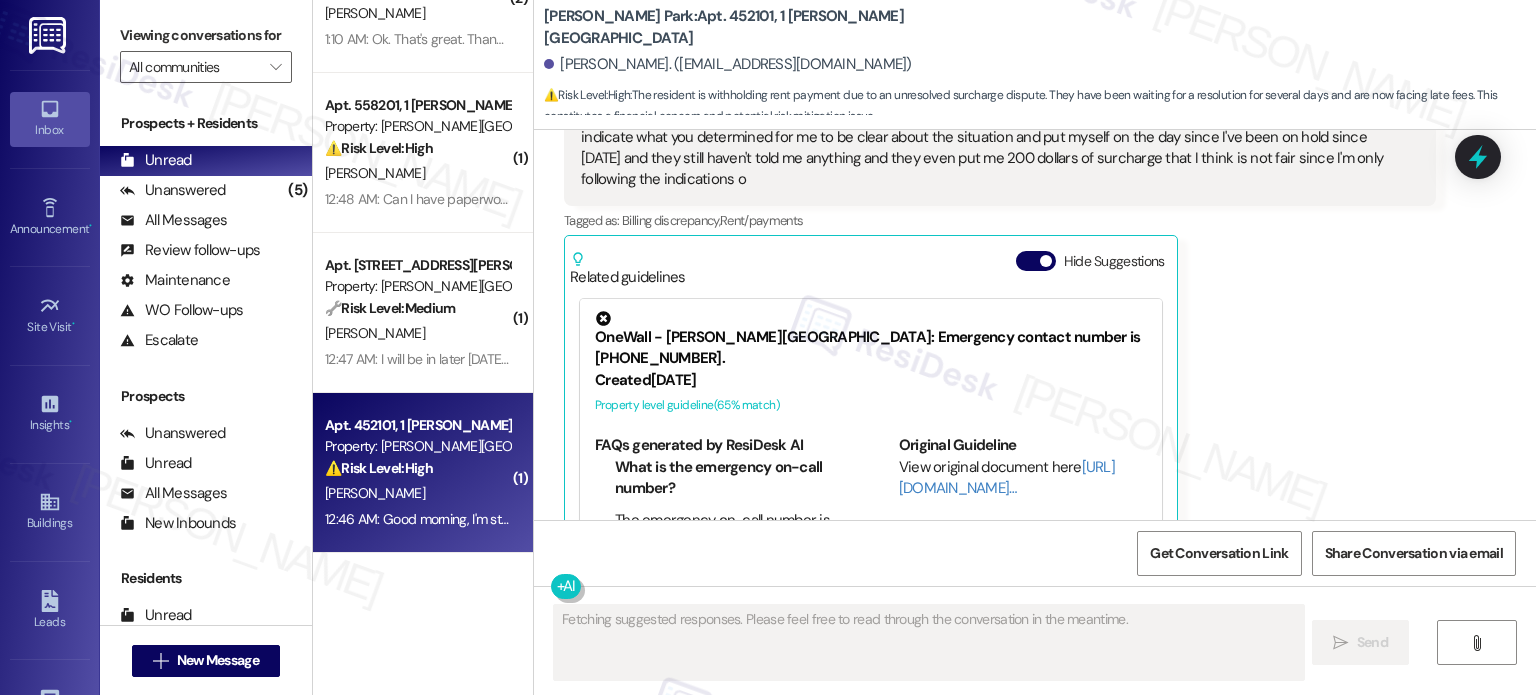scroll, scrollTop: 4878, scrollLeft: 0, axis: vertical 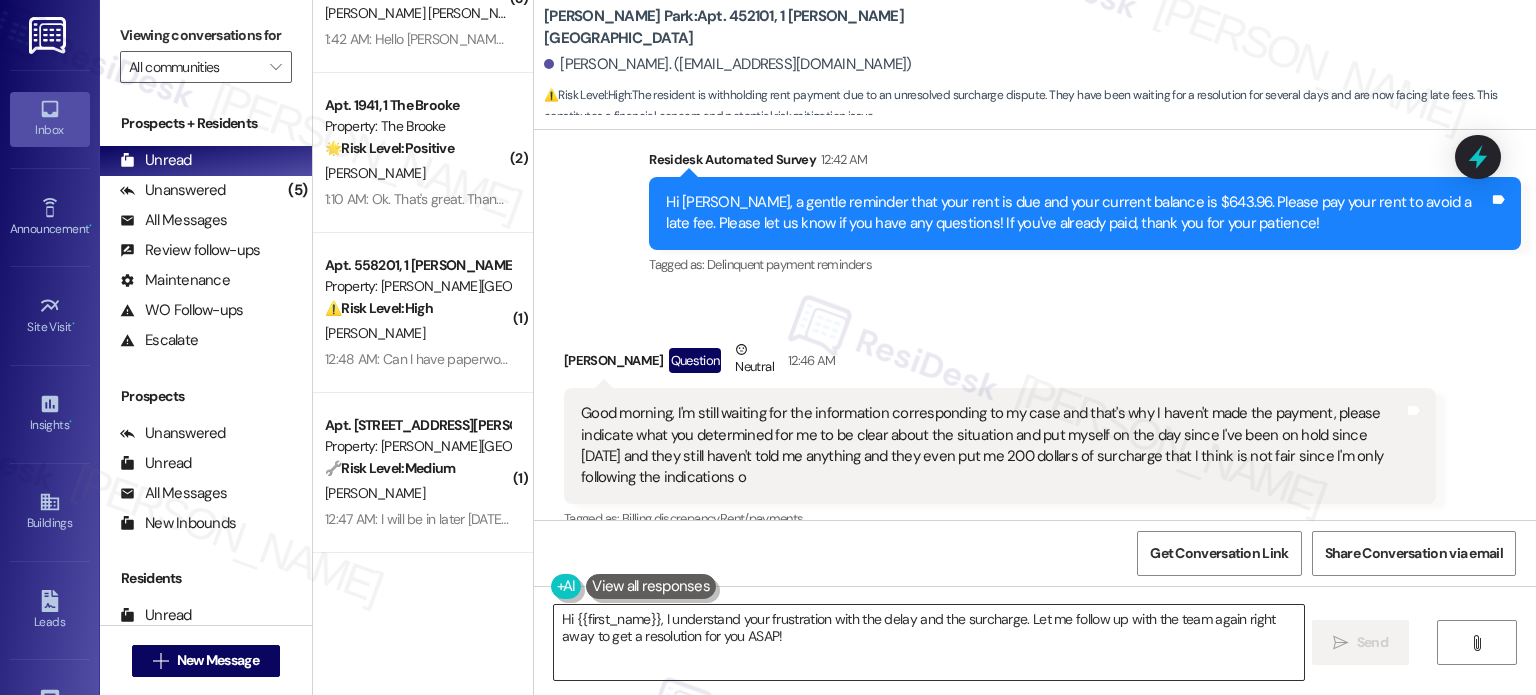 drag, startPoint x: 996, startPoint y: 640, endPoint x: 904, endPoint y: 627, distance: 92.91394 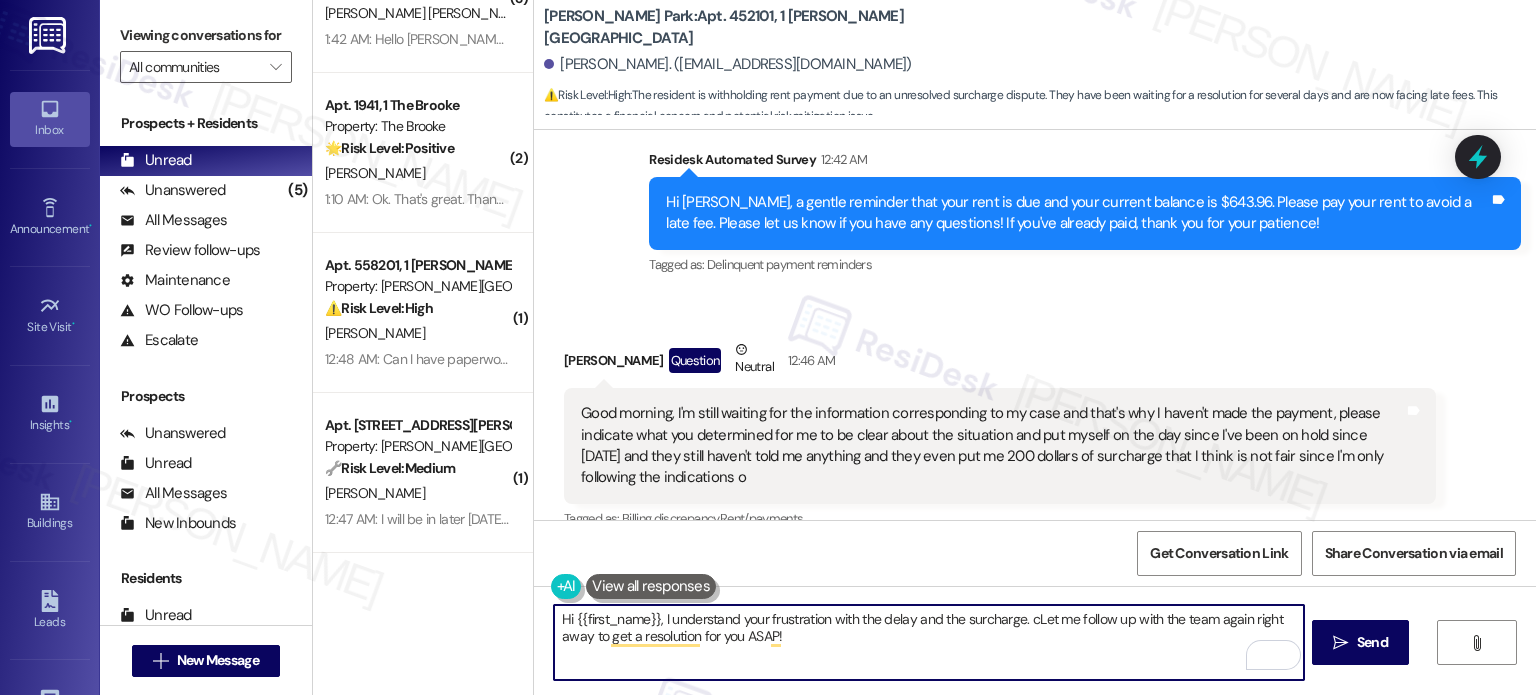 drag, startPoint x: 1018, startPoint y: 617, endPoint x: 1027, endPoint y: 651, distance: 35.17101 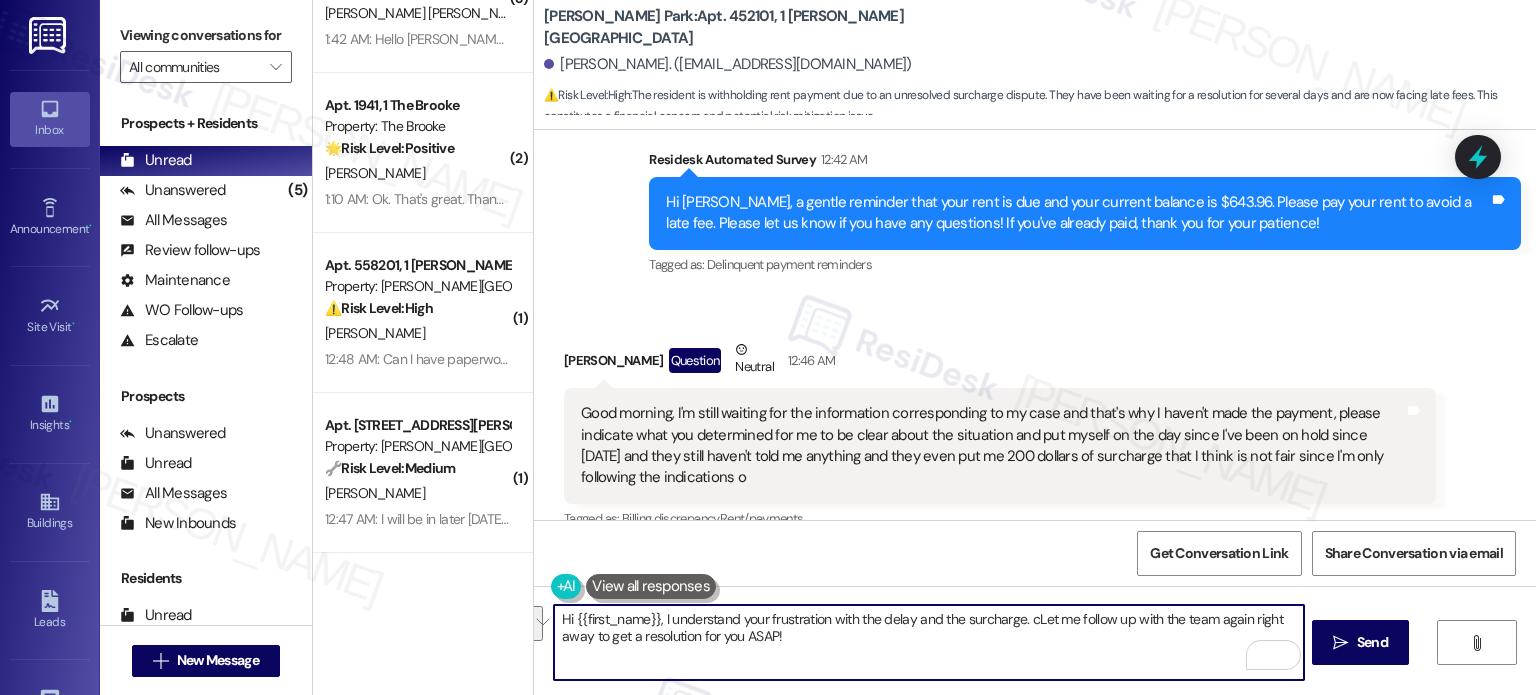 drag, startPoint x: 1020, startPoint y: 616, endPoint x: 1030, endPoint y: 645, distance: 30.675724 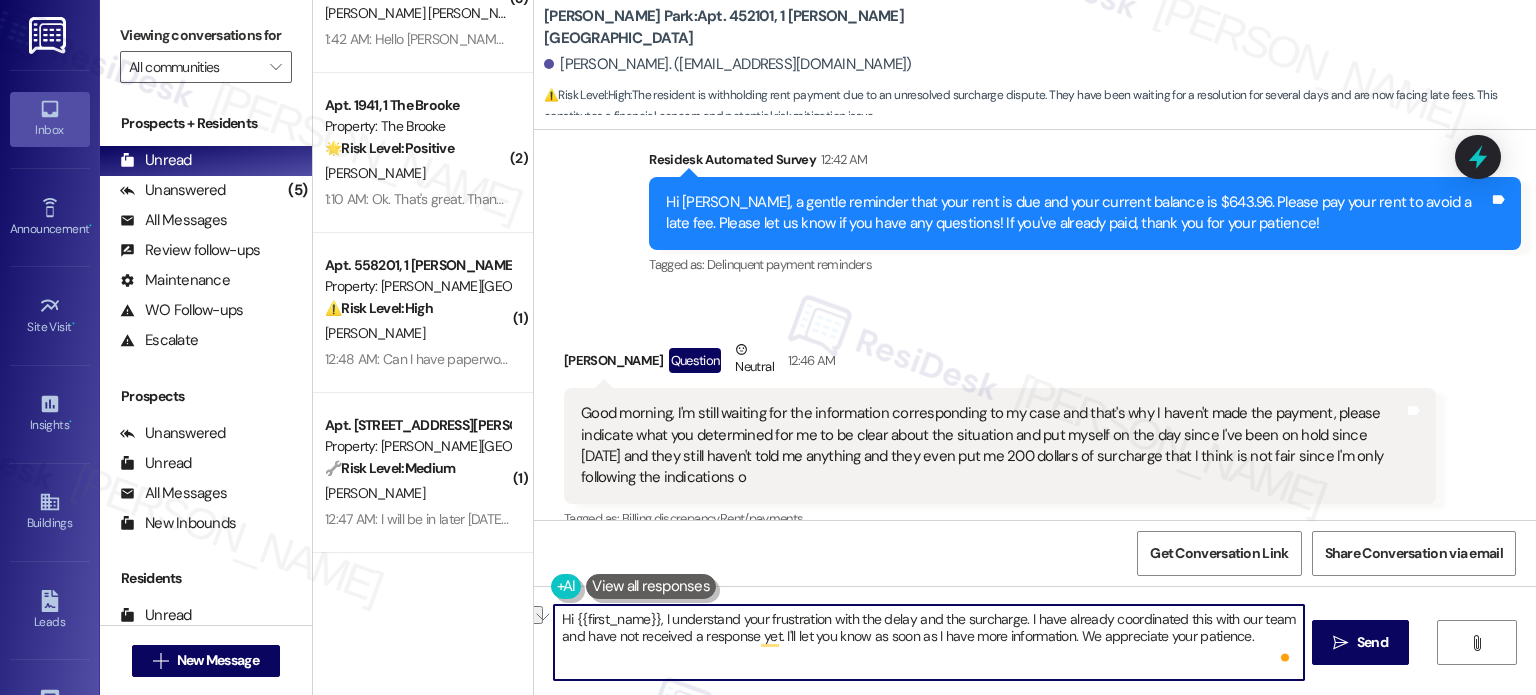 drag, startPoint x: 652, startPoint y: 619, endPoint x: 498, endPoint y: 618, distance: 154.00325 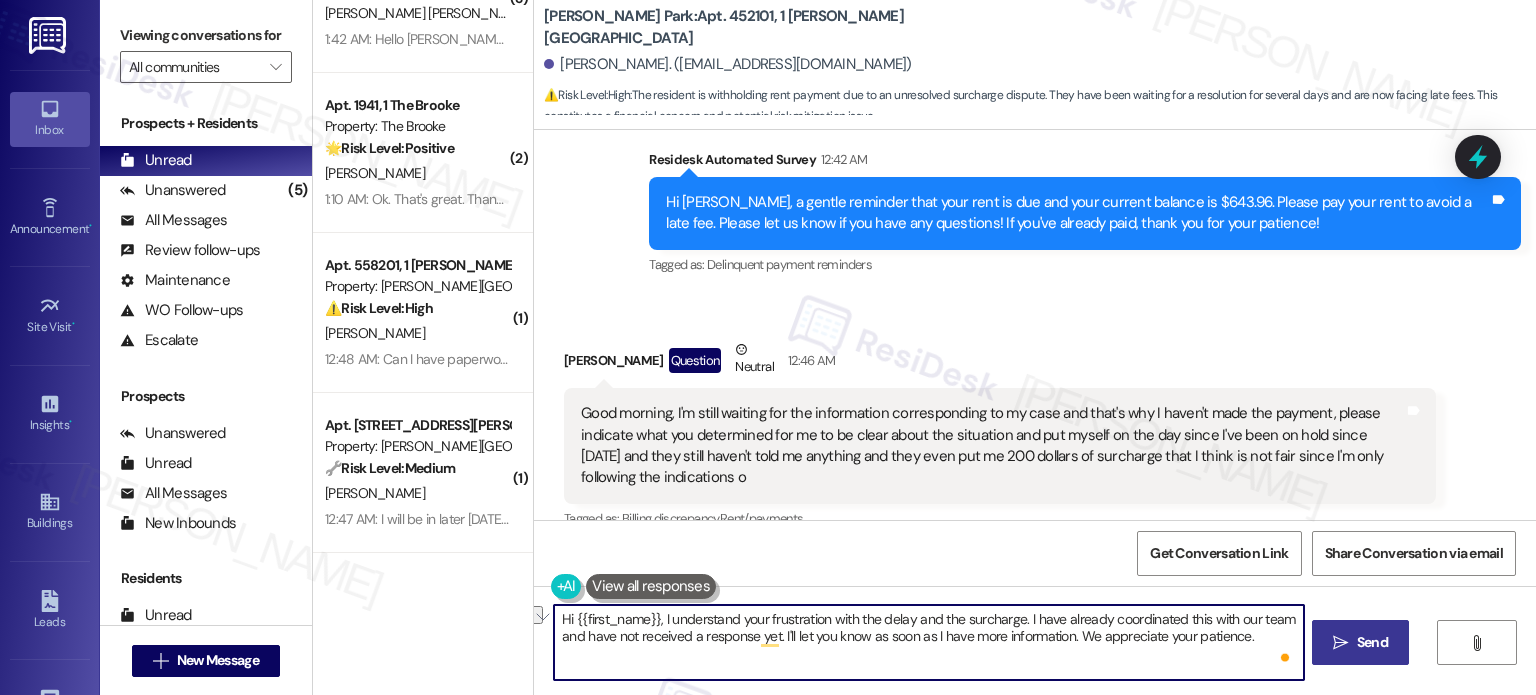 type on "Hi {{first_name}}, I understand your frustration with the delay and the surcharge. I have already coordinated this with our team and have not received a response yet. I'll let you know as soon as I have more information. We appreciate your patience." 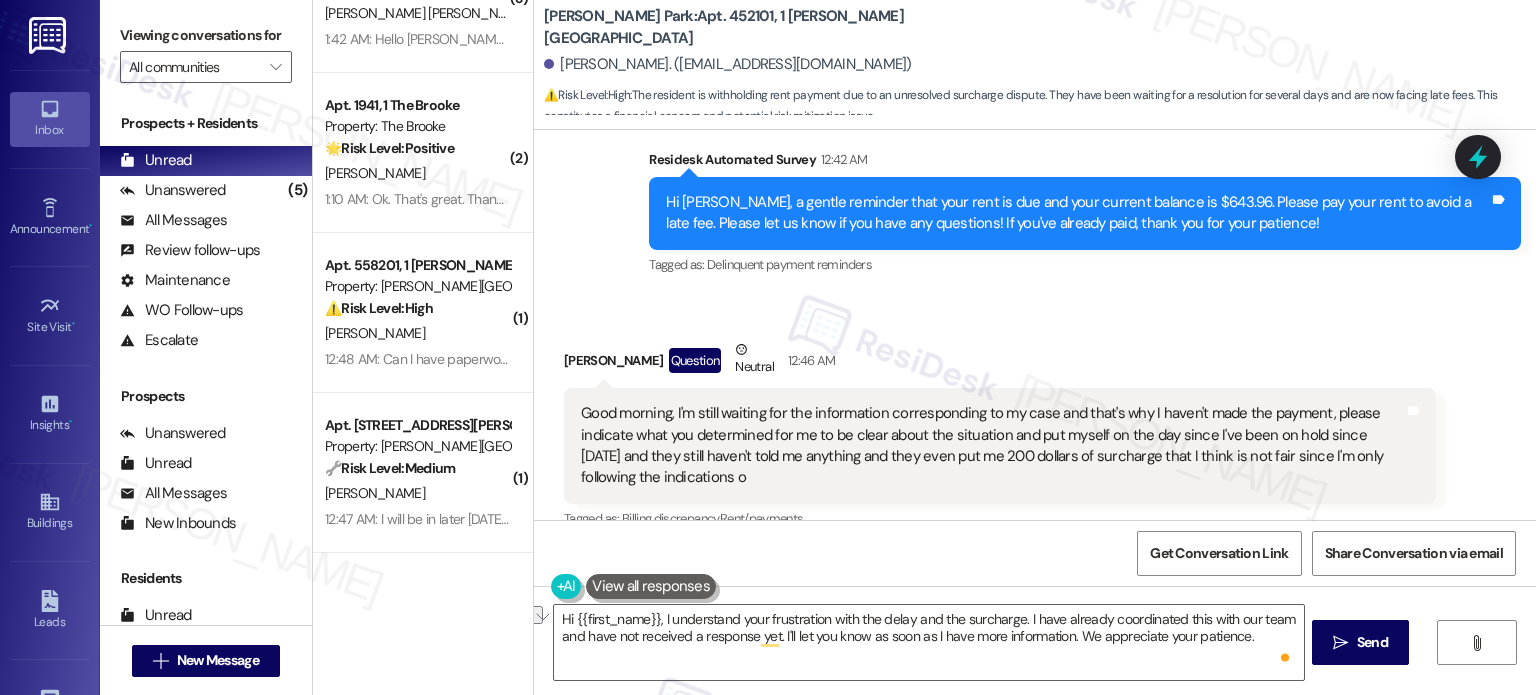 drag, startPoint x: 1376, startPoint y: 630, endPoint x: 1405, endPoint y: 662, distance: 43.185646 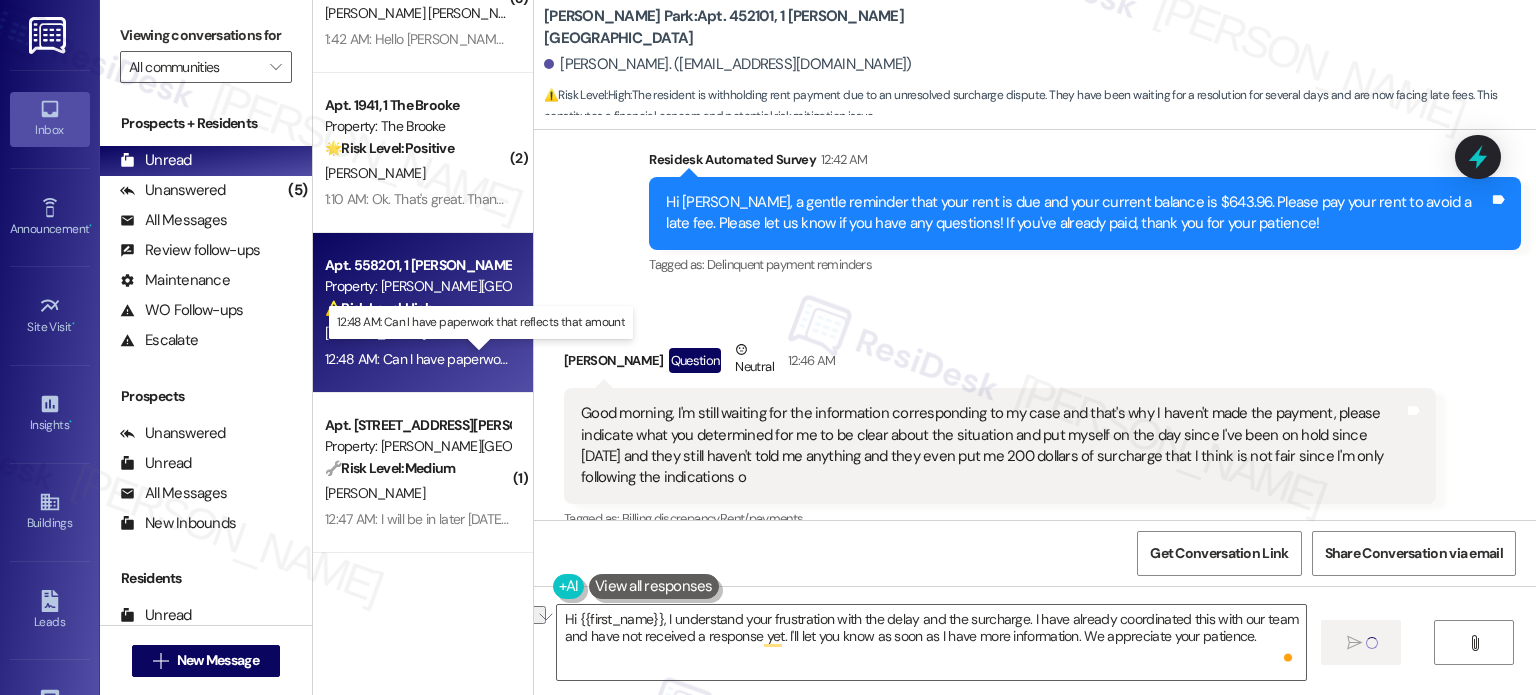 type 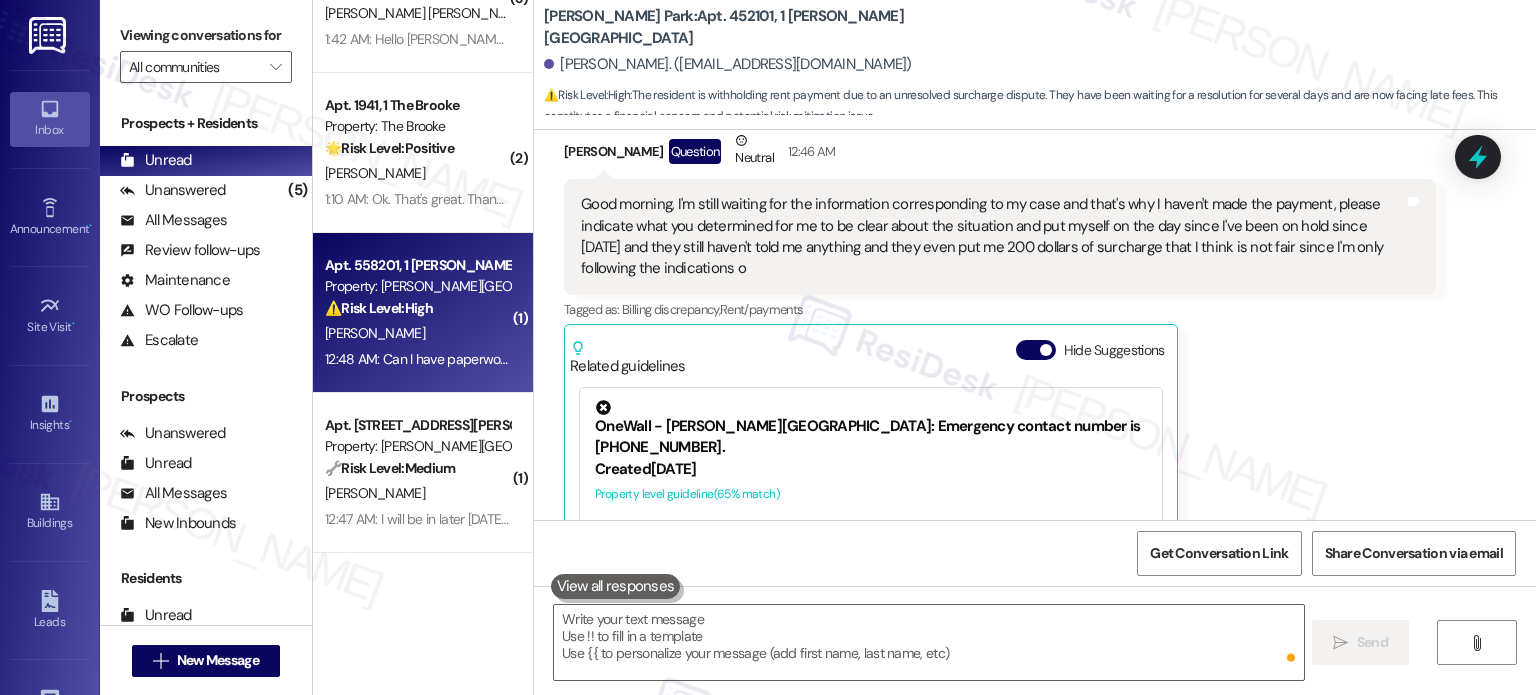 scroll, scrollTop: 4877, scrollLeft: 0, axis: vertical 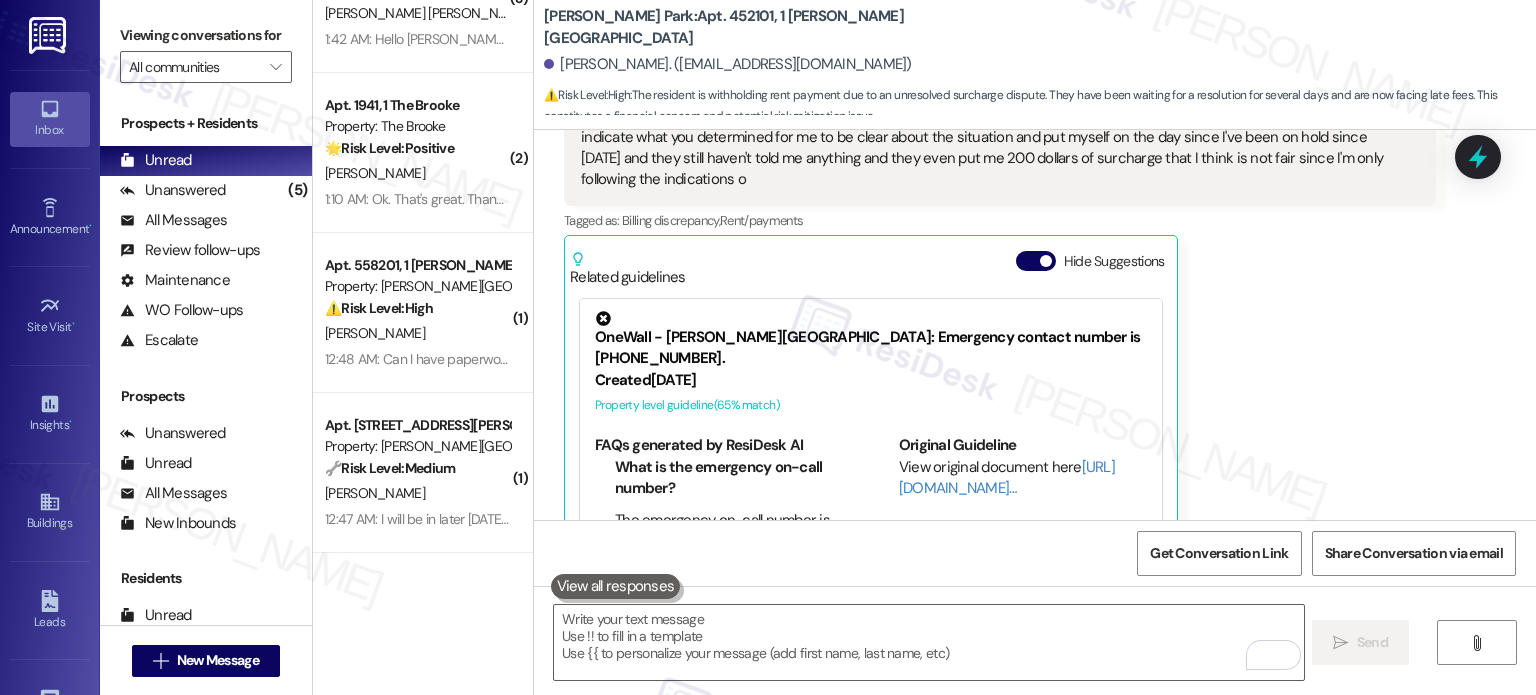 click on "12:48 AM: Can I have paperwork that reflects that amount  12:48 AM: Can I have paperwork that reflects that amount" at bounding box center (417, 359) 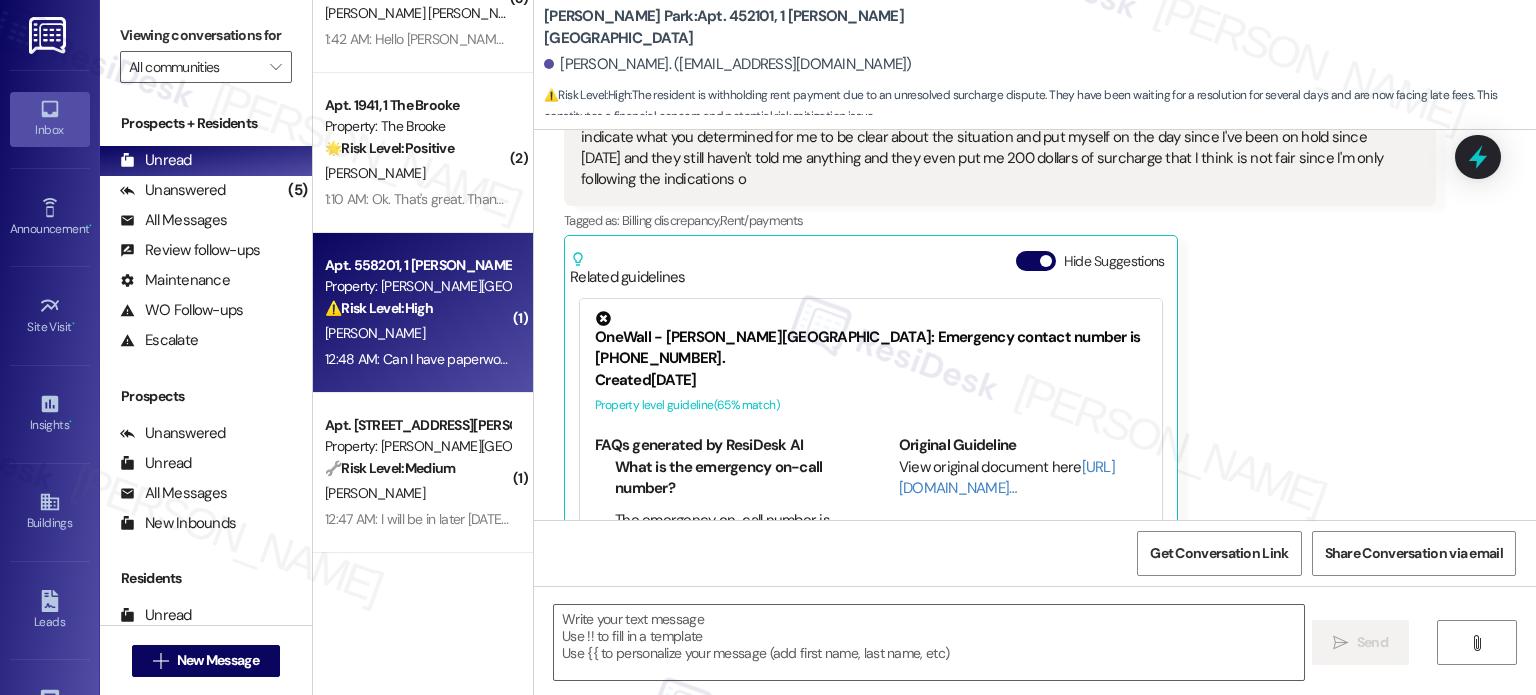 type on "Fetching suggested responses. Please feel free to read through the conversation in the meantime." 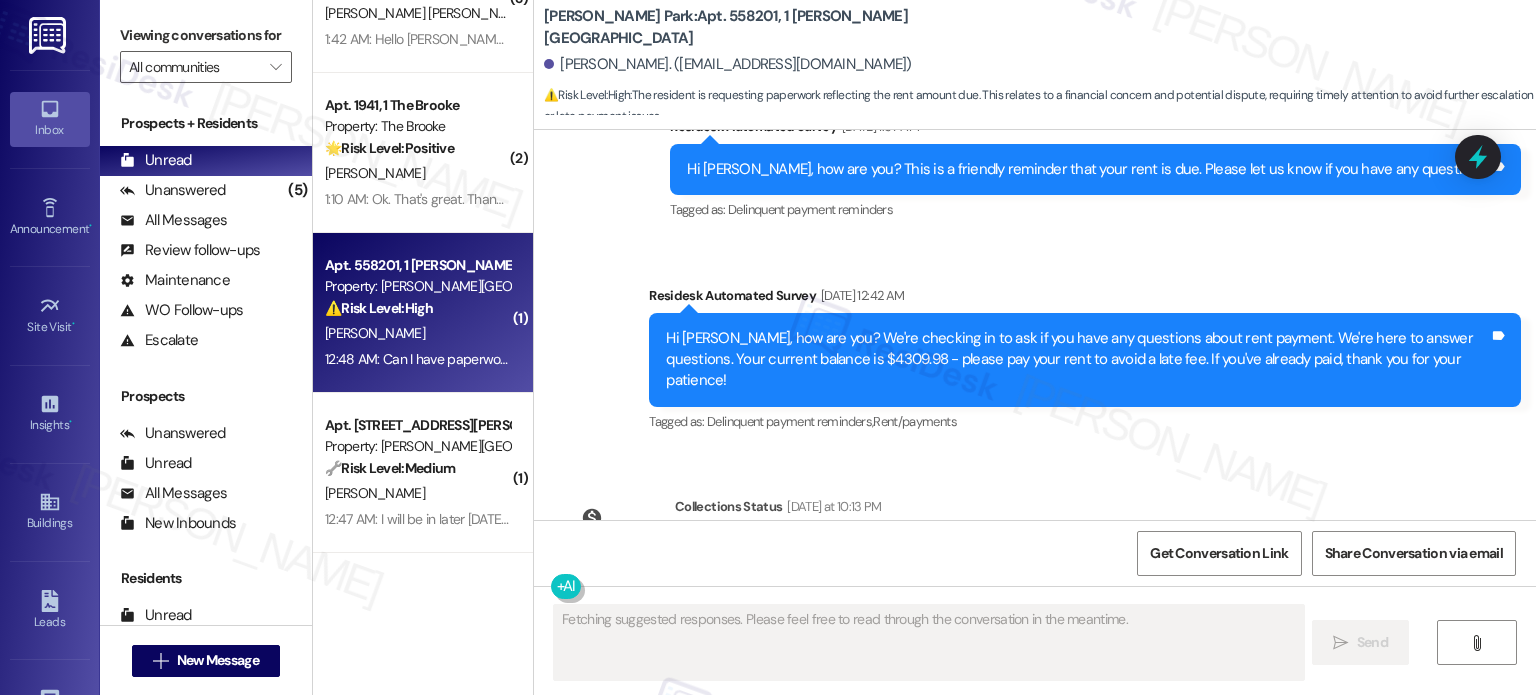 scroll, scrollTop: 13068, scrollLeft: 0, axis: vertical 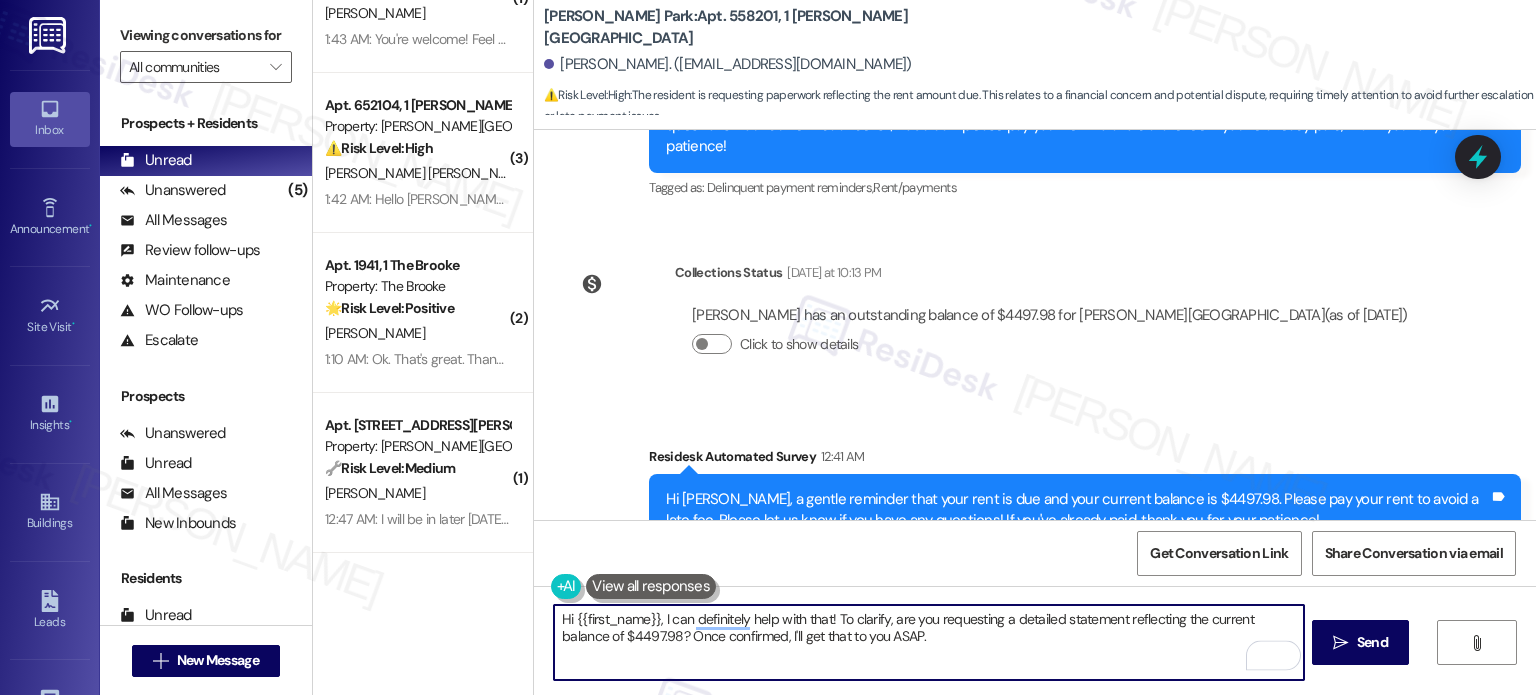drag, startPoint x: 900, startPoint y: 616, endPoint x: 714, endPoint y: 633, distance: 186.77527 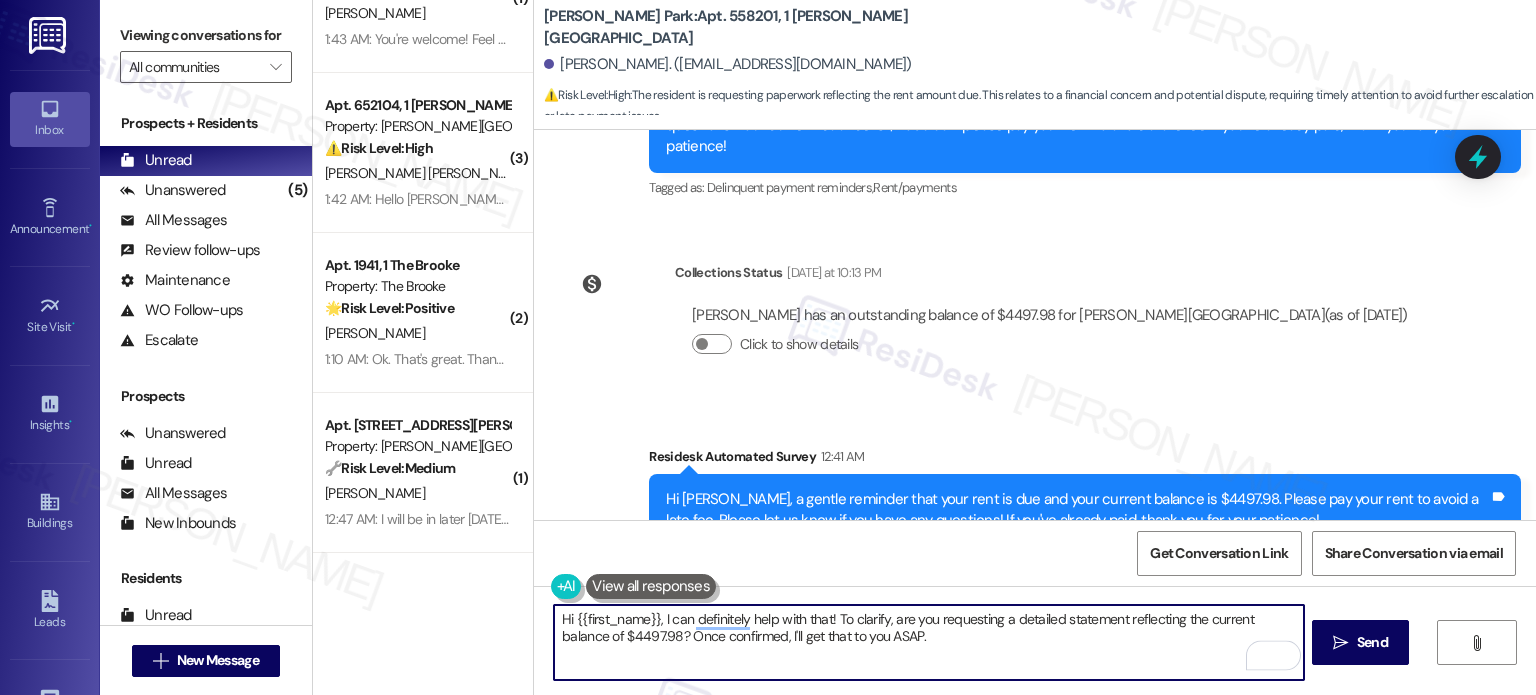 click on "Hi {{first_name}}, I can definitely help with that! To clarify, are you requesting a detailed statement reflecting the current balance of $4497.98? Once confirmed, I'll get that to you ASAP." at bounding box center [928, 642] 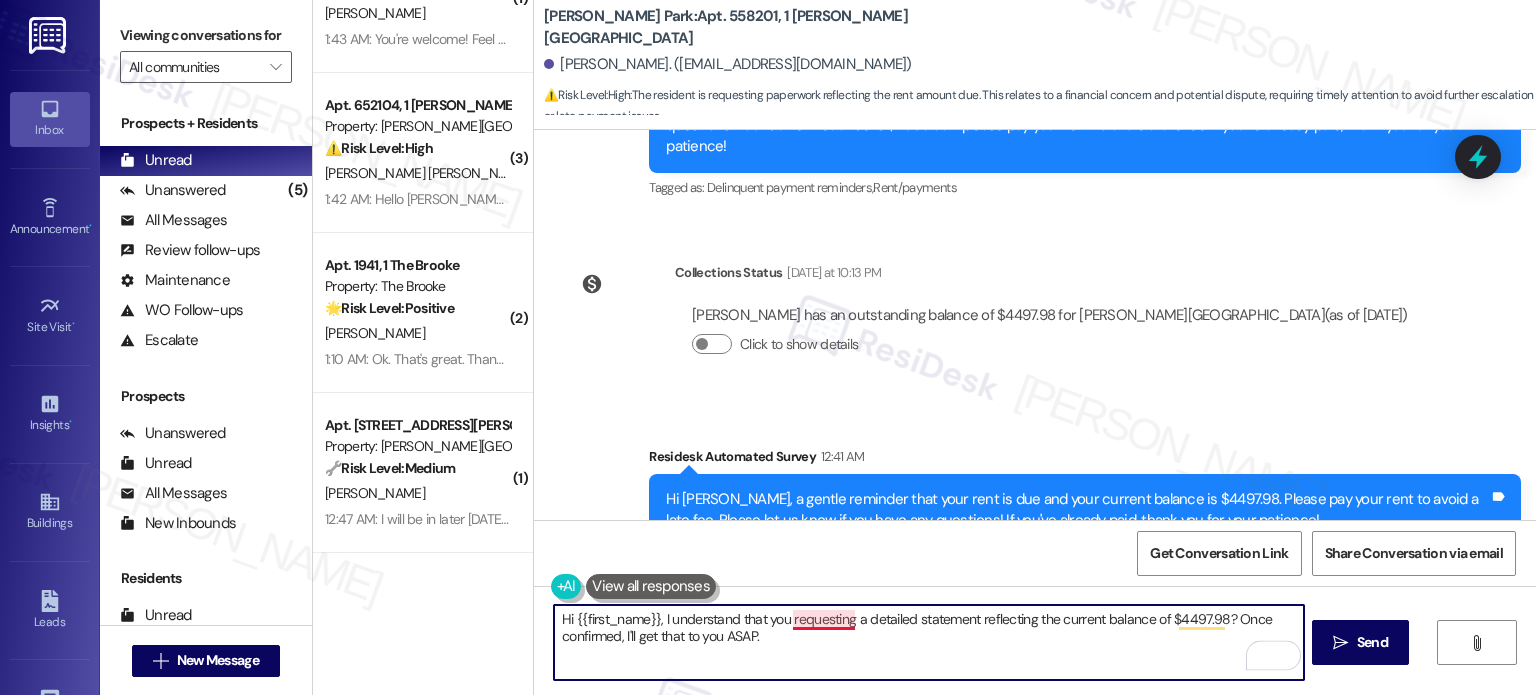 click on "Hi {{first_name}}, I understand that you requesting a detailed statement reflecting the current balance of $4497.98? Once confirmed, I'll get that to you ASAP." at bounding box center (928, 642) 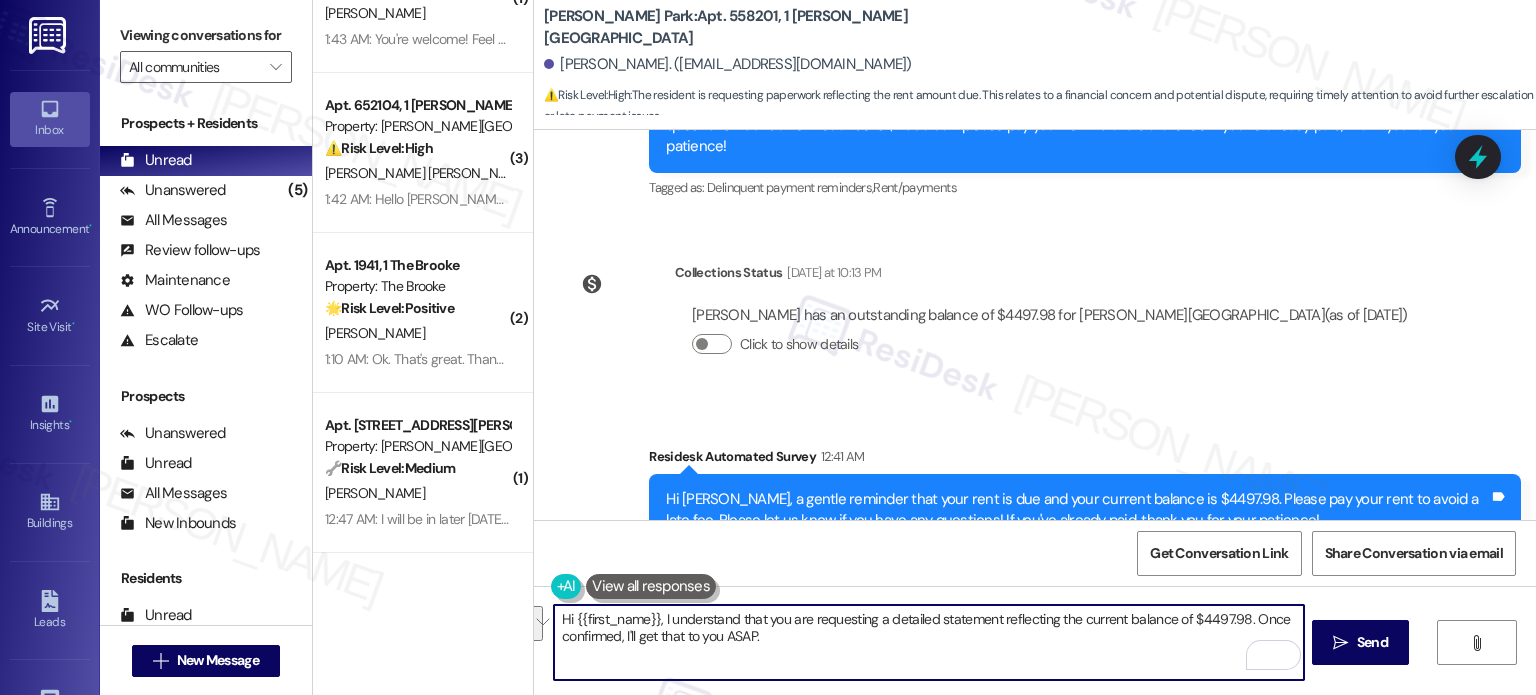 drag, startPoint x: 1244, startPoint y: 614, endPoint x: 1258, endPoint y: 632, distance: 22.803509 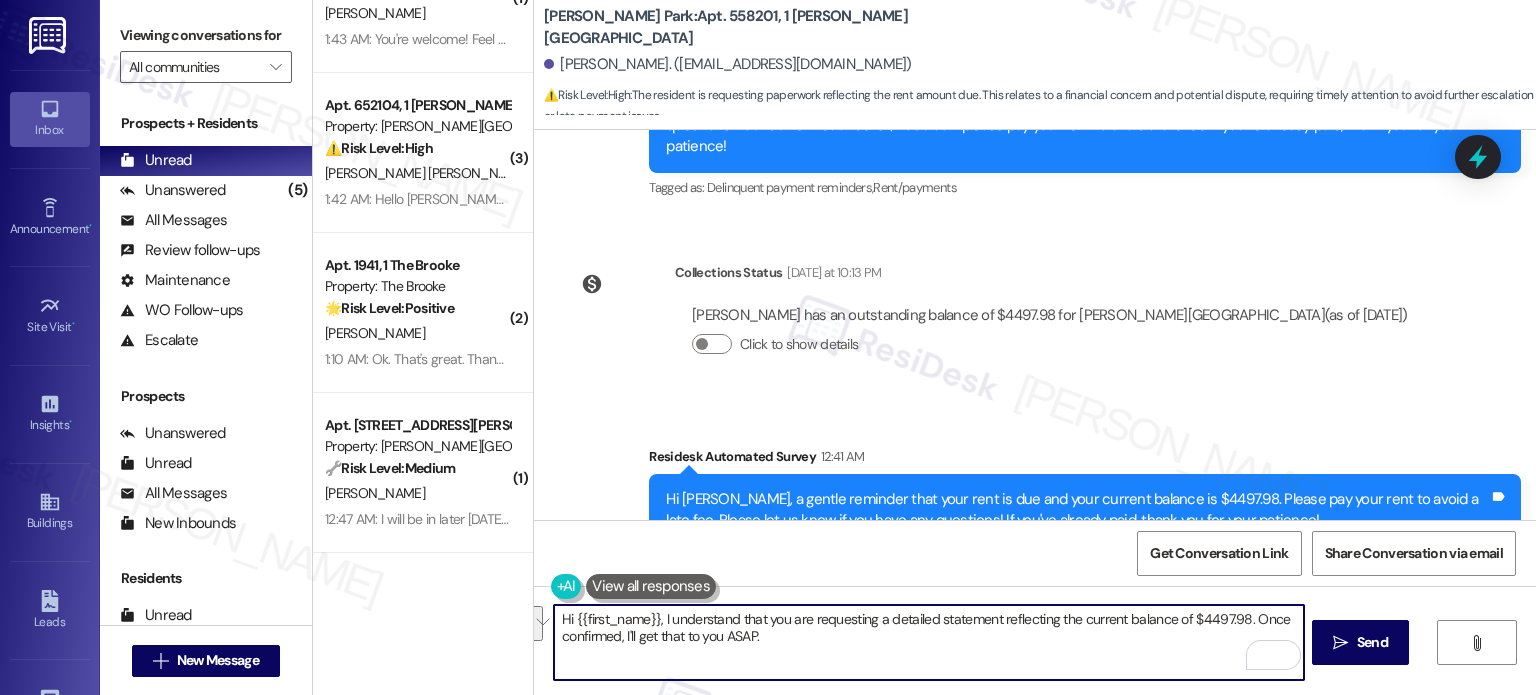 click on "Hi {{first_name}}, I understand that you are requesting a detailed statement reflecting the current balance of $4497.98. Once confirmed, I'll get that to you ASAP." at bounding box center (928, 642) 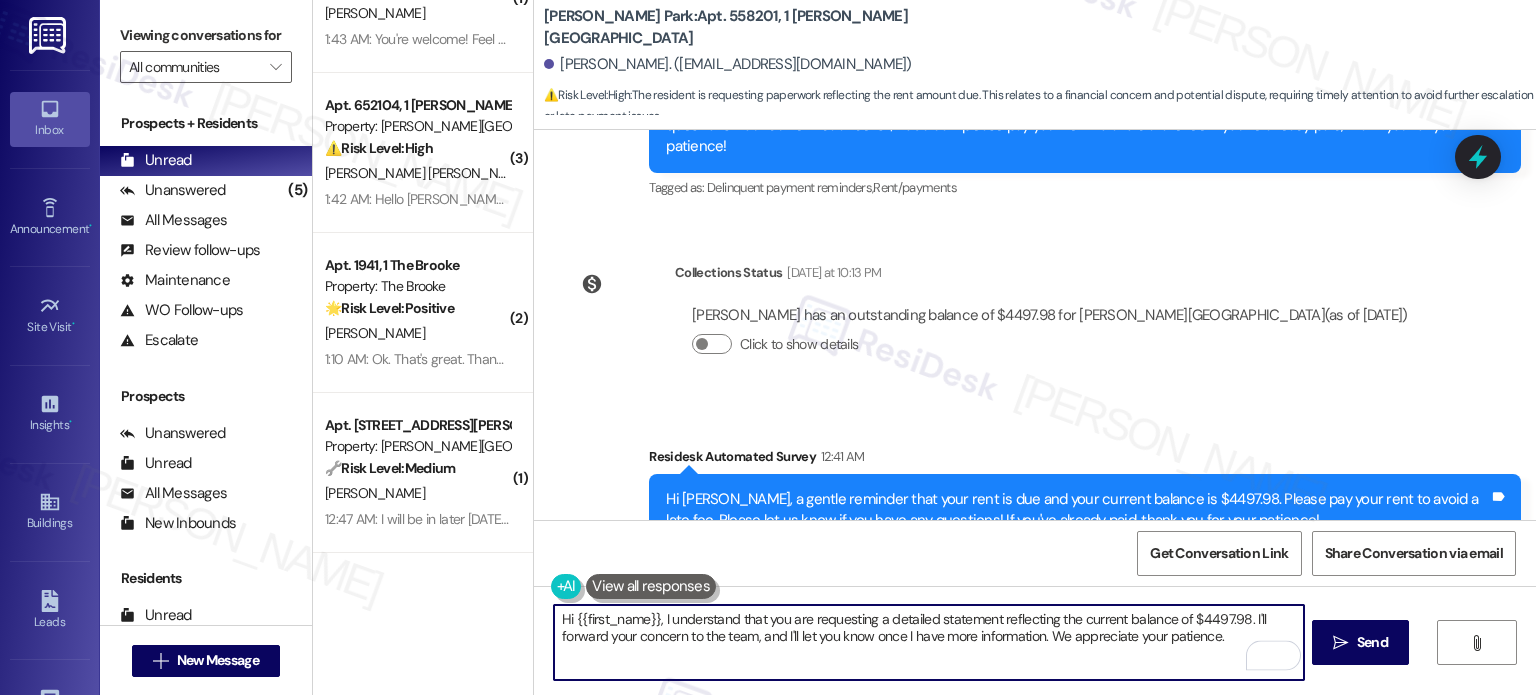 click on "Hi {{first_name}}, I understand that you are requesting a detailed statement reflecting the current balance of $4497.98. I'll forward your concern to the team, and I'll let you know once I have more information. We appreciate your patience." at bounding box center (928, 642) 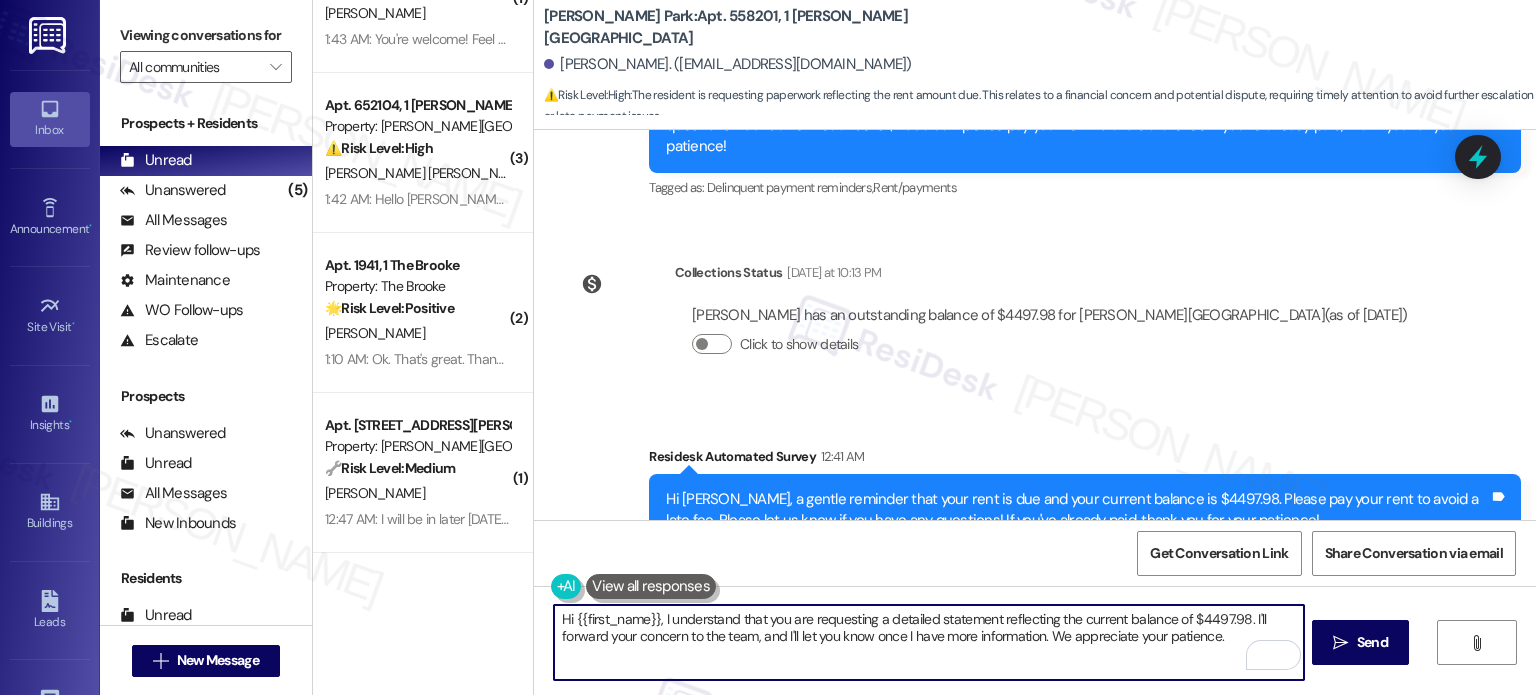 click on "Hi {{first_name}}, I understand that you are requesting a detailed statement reflecting the current balance of $4497.98. I'll forward your concern to the team, and I'll let you know once I have more information. We appreciate your patience." at bounding box center [928, 642] 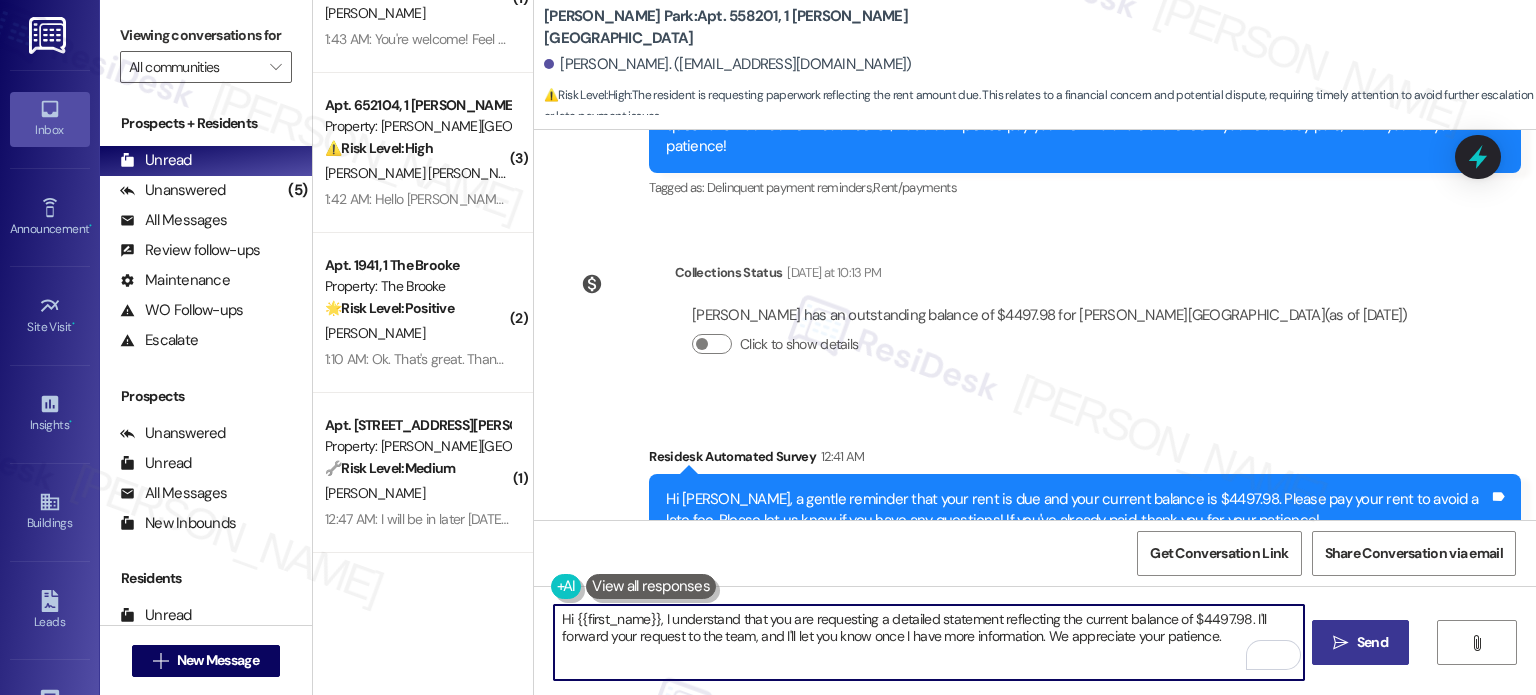 type on "Hi {{first_name}}, I understand that you are requesting a detailed statement reflecting the current balance of $4497.98. I'll forward your request to the team, and I'll let you know once I have more information. We appreciate your patience." 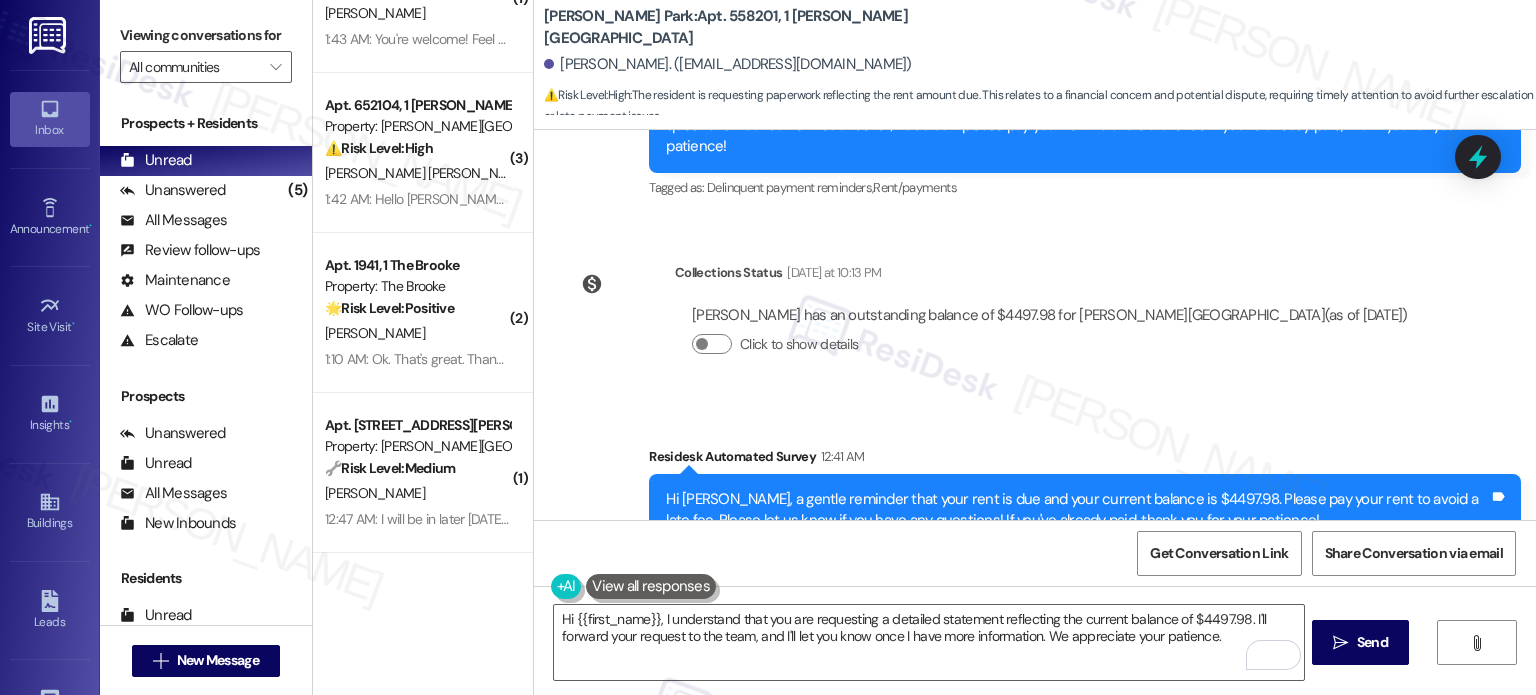 click on " Send" at bounding box center [1360, 642] 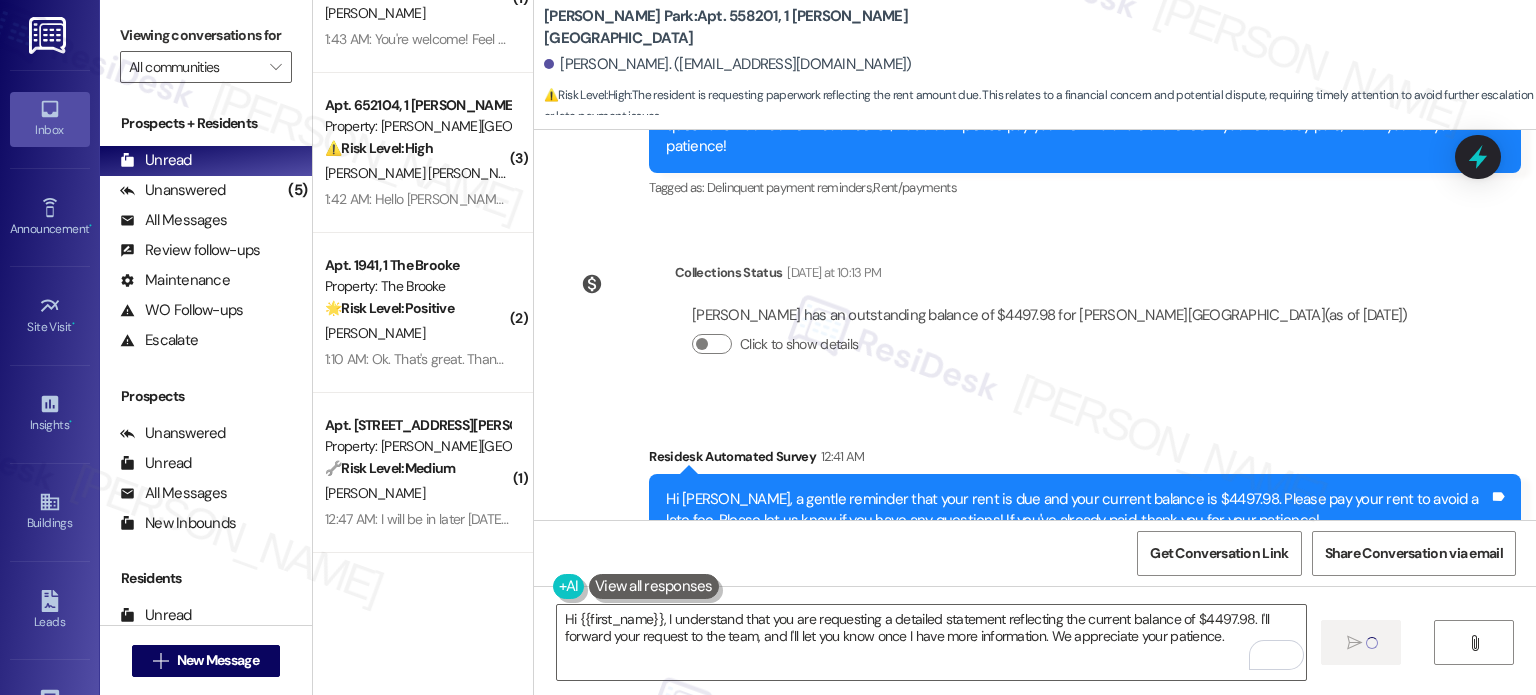 type 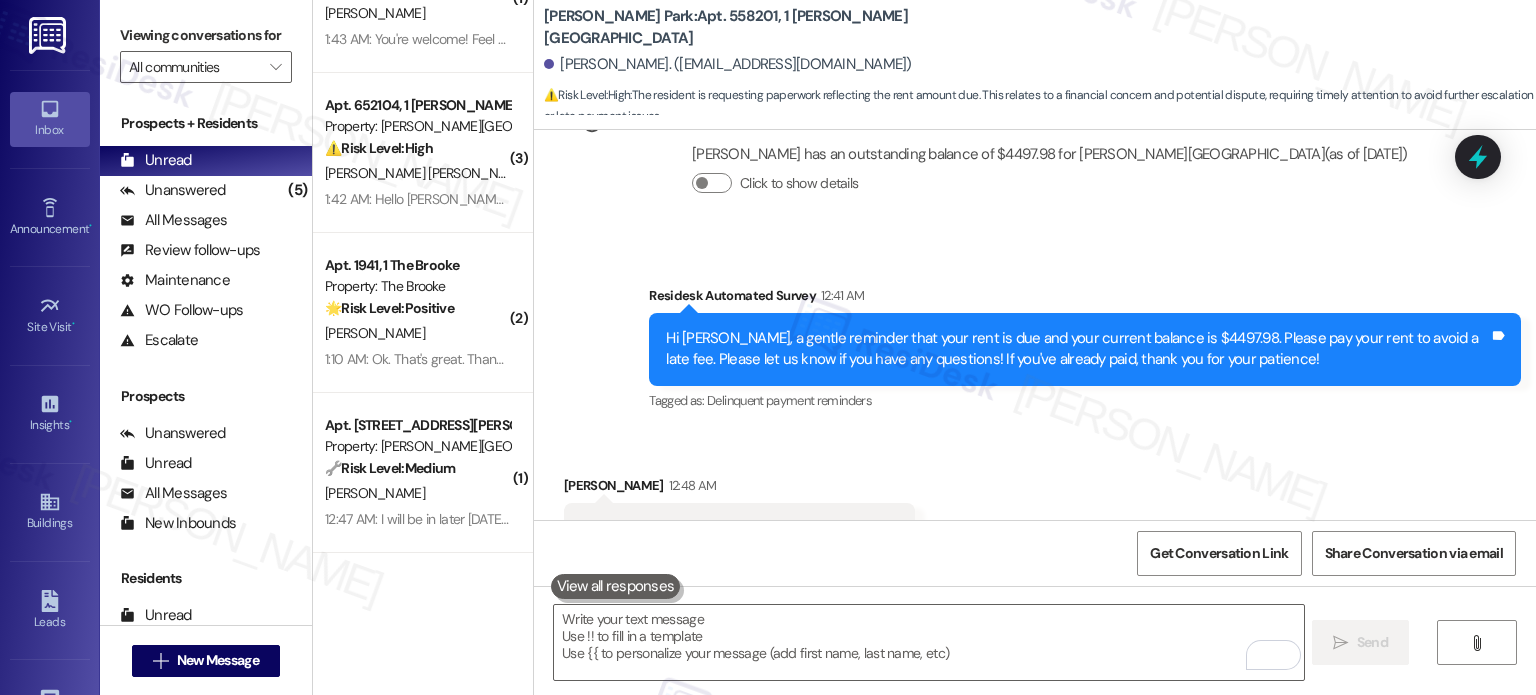 scroll, scrollTop: 13130, scrollLeft: 0, axis: vertical 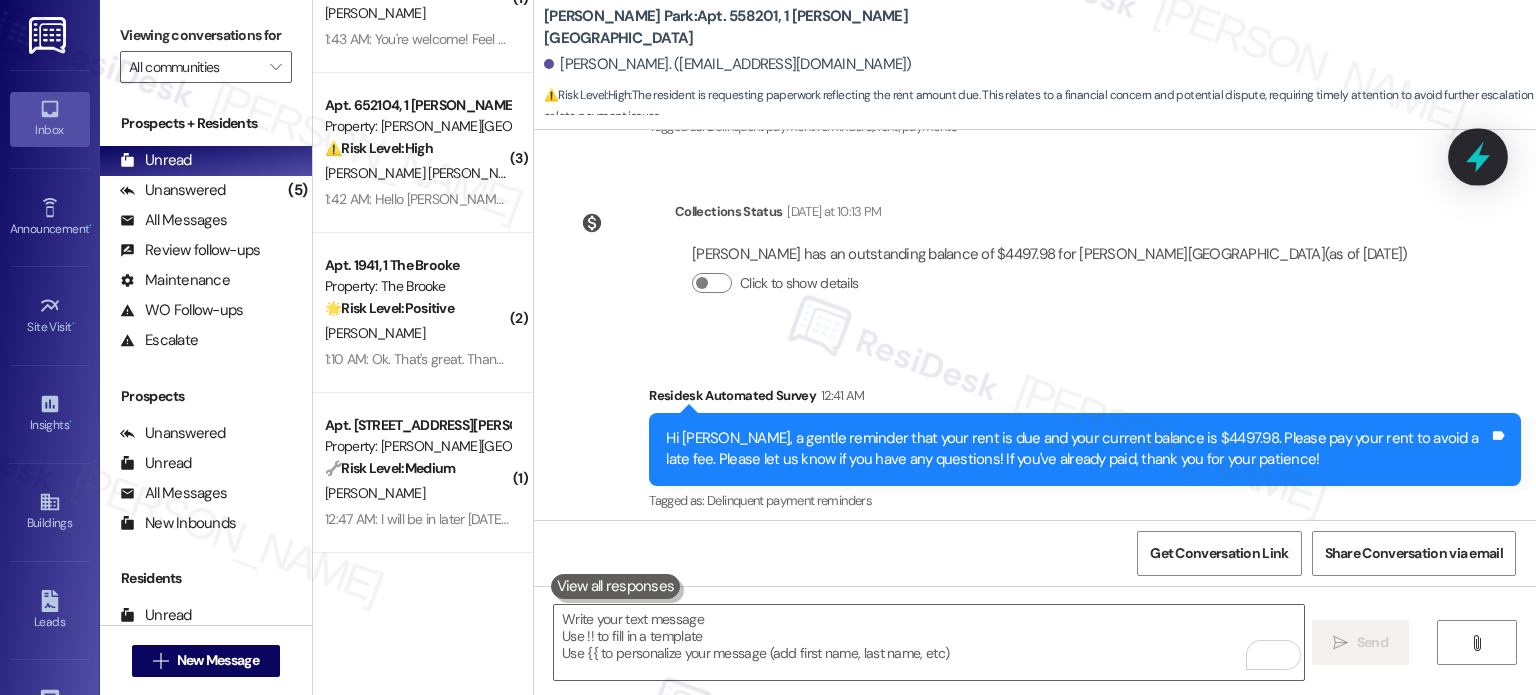 click 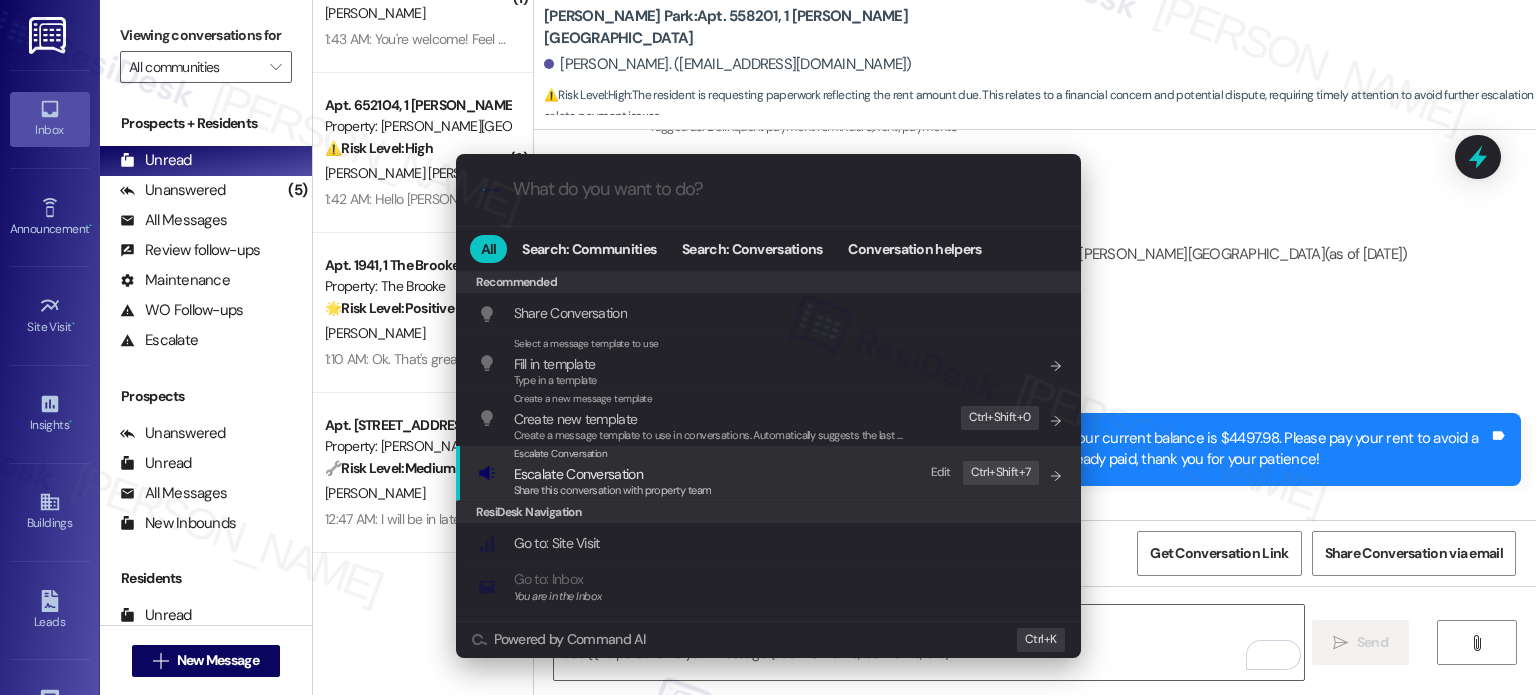 click on "Share this conversation with property team" at bounding box center (613, 491) 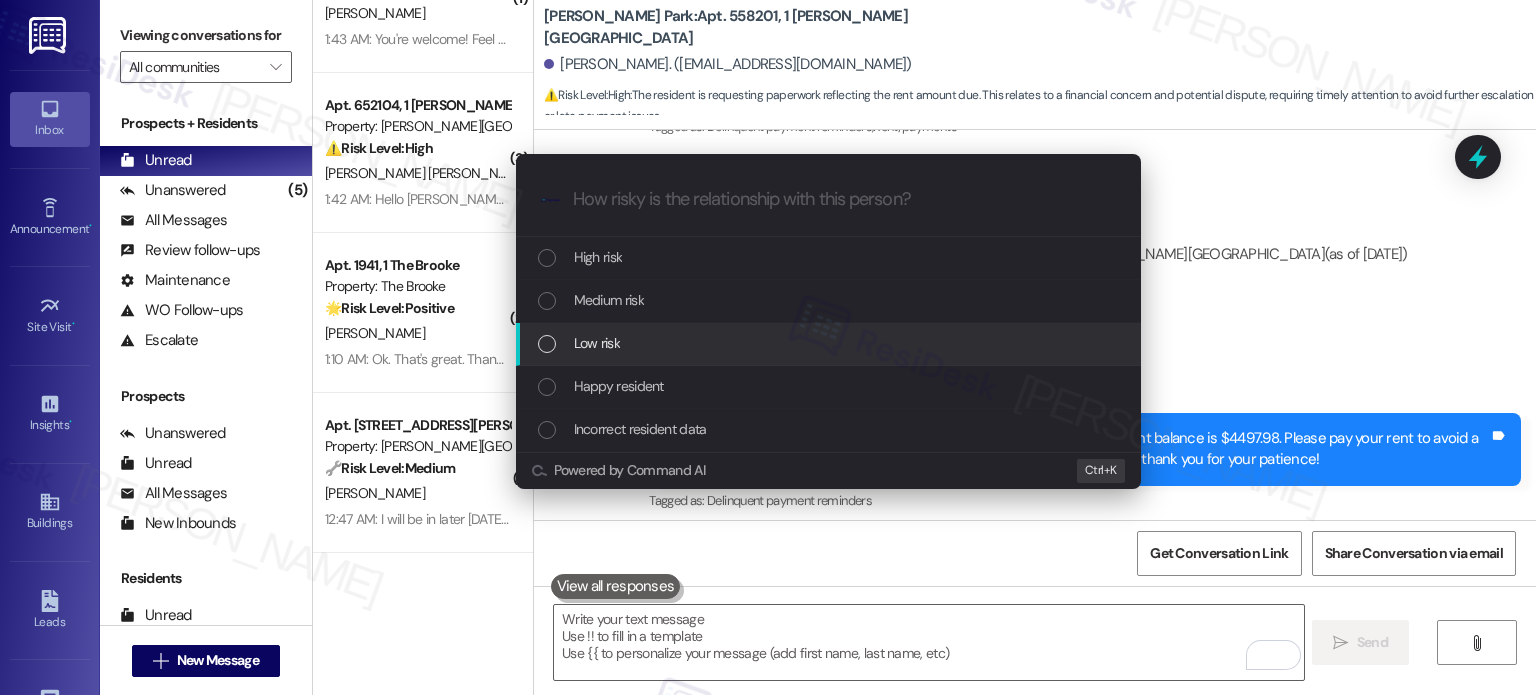 click on "Low risk" at bounding box center (597, 343) 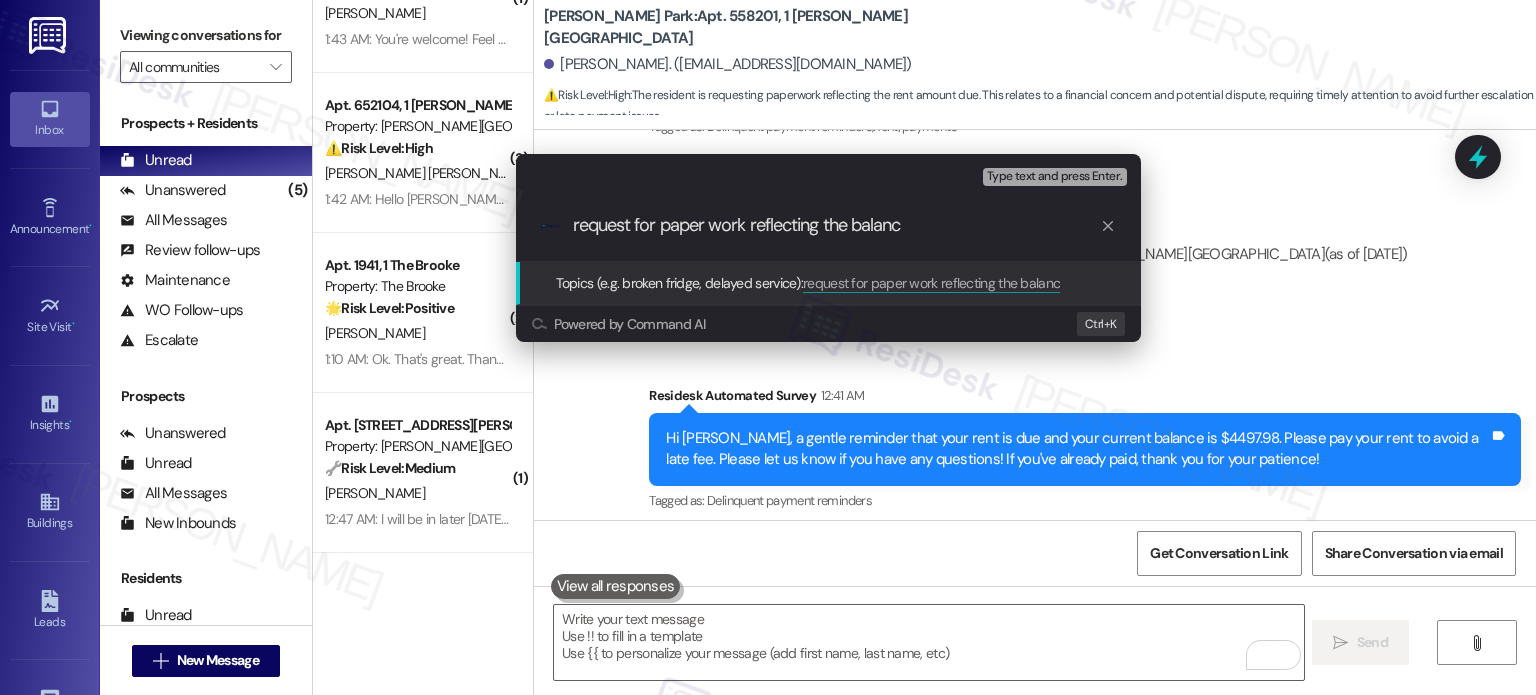 type on "request for paper work reflecting the balance" 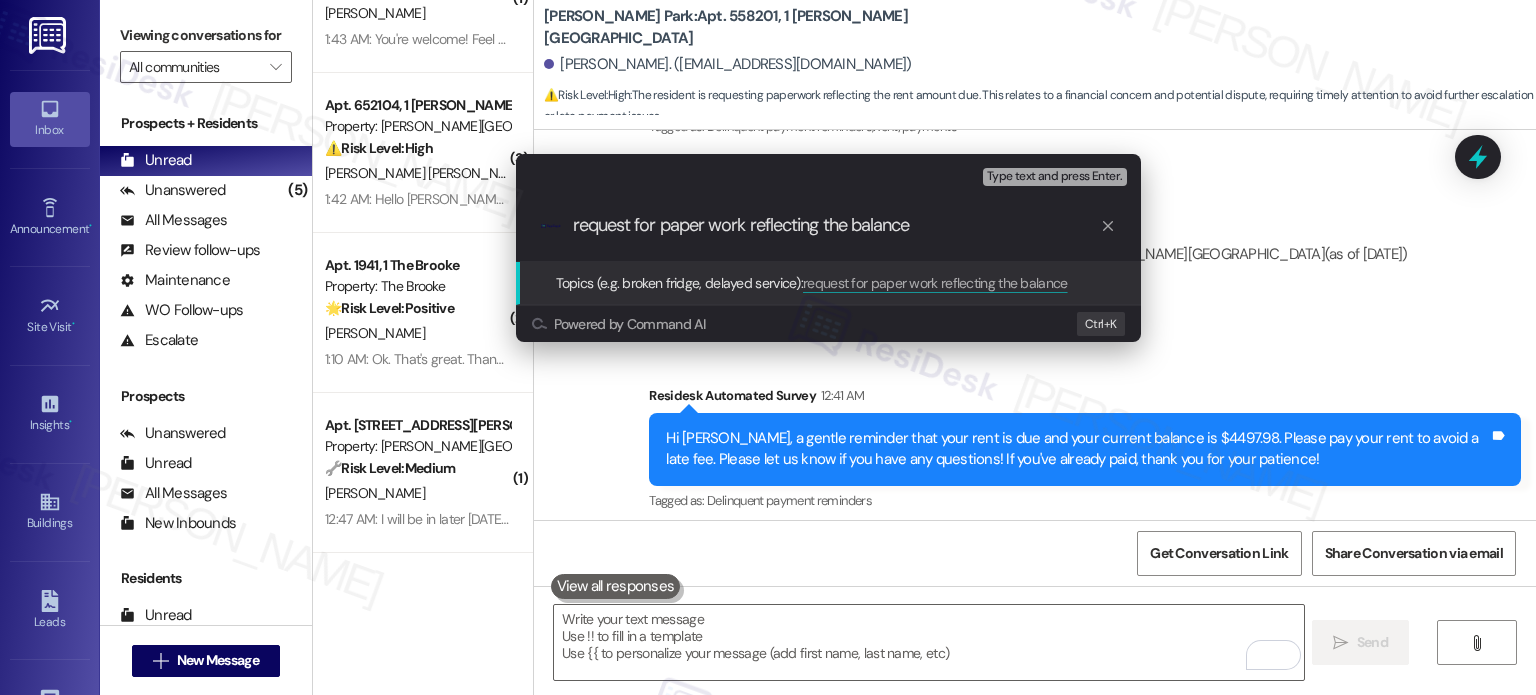 click on "request for paper work reflecting the balance" at bounding box center (836, 225) 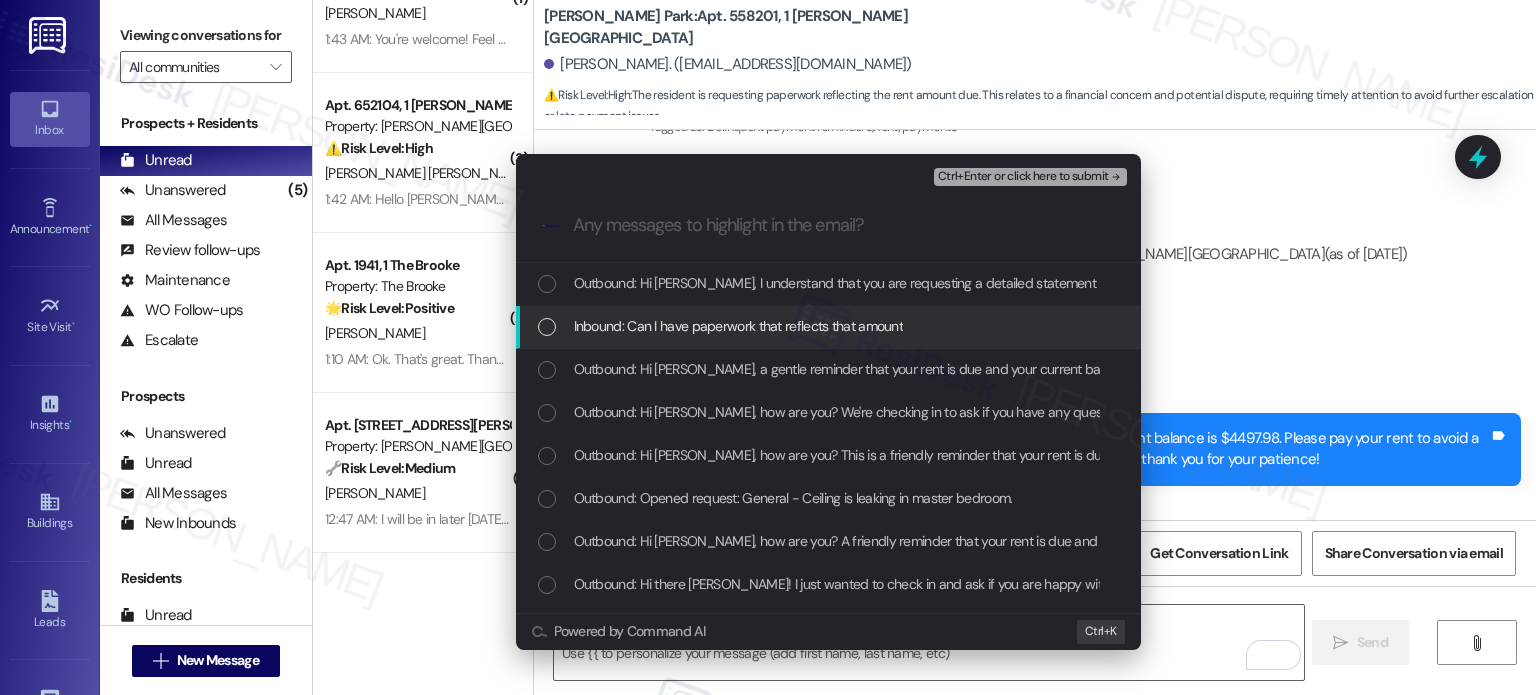 click on "Inbound: Can I have paperwork that reflects that amount" at bounding box center (739, 326) 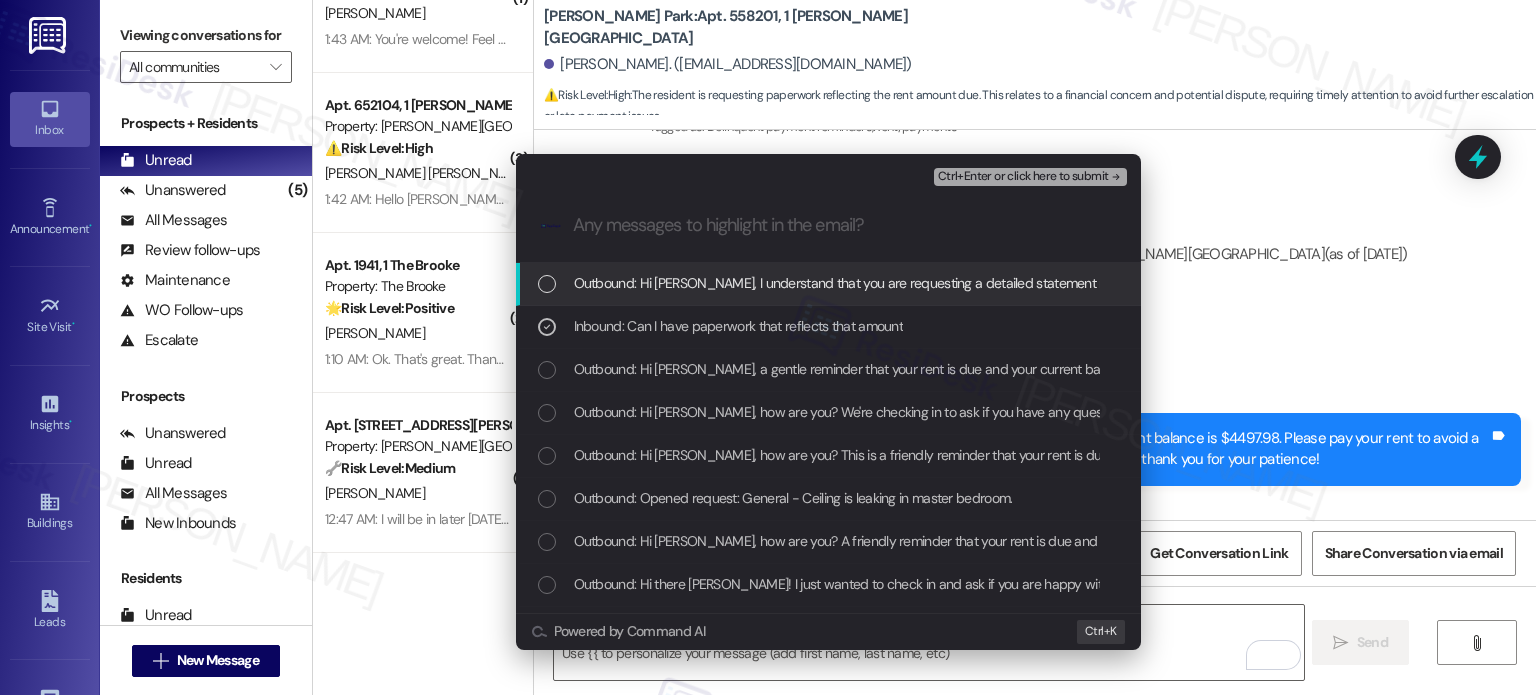 click on "Ctrl+Enter or click here to submit" at bounding box center (1023, 177) 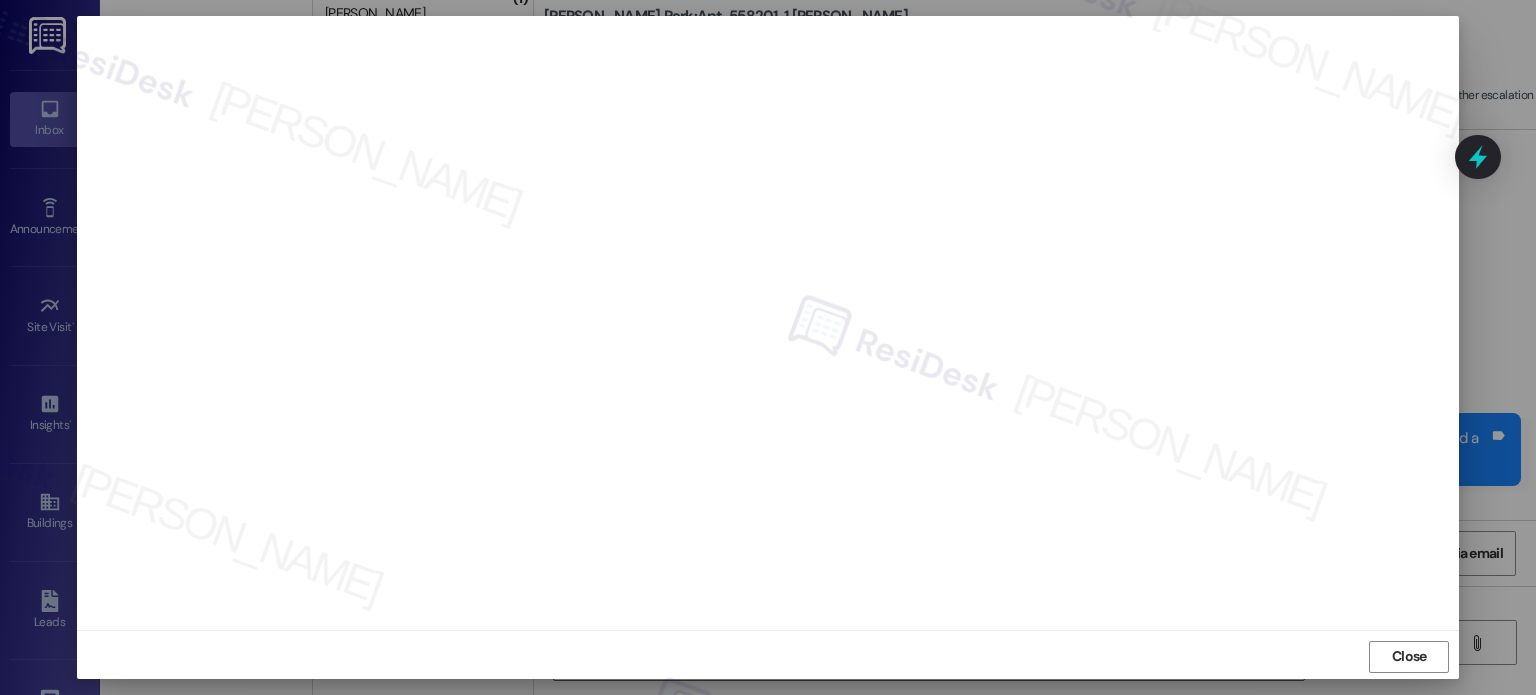 scroll, scrollTop: 15, scrollLeft: 0, axis: vertical 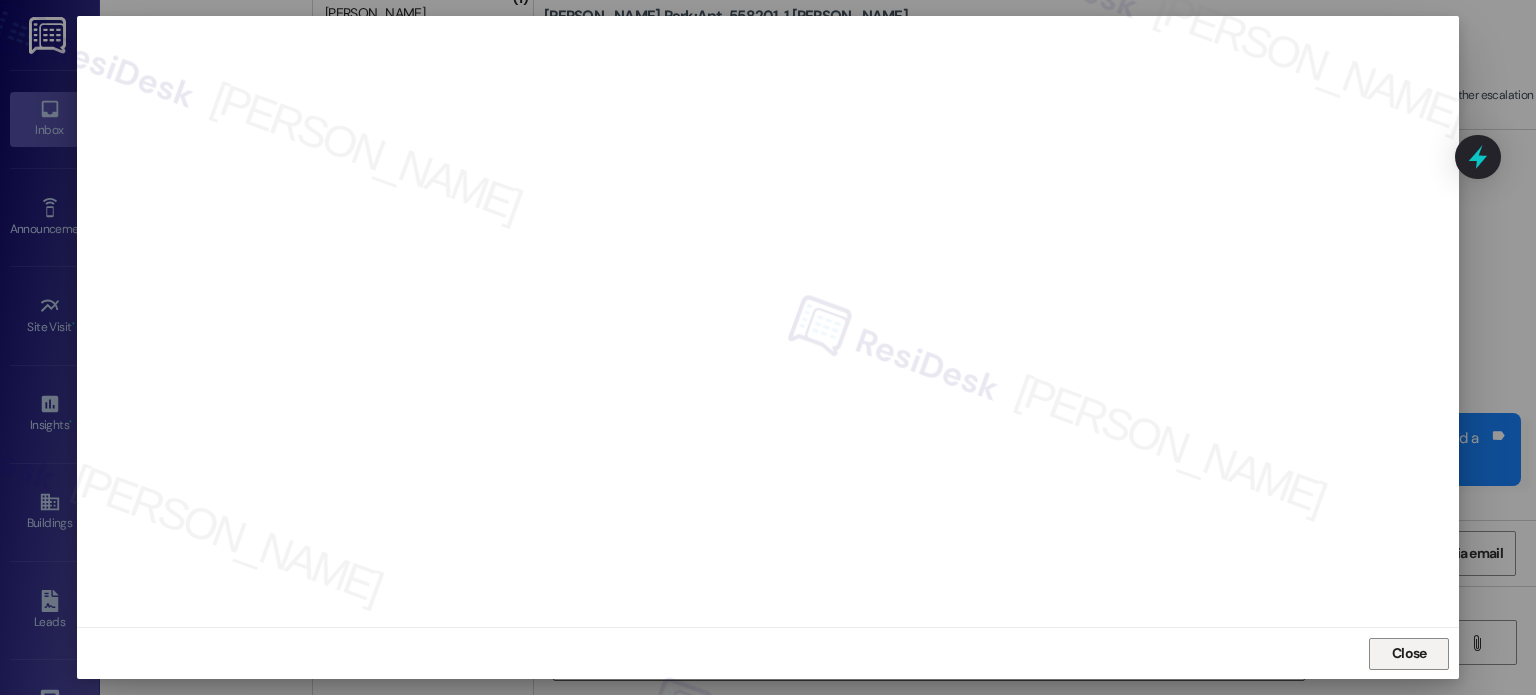 click on "Close" at bounding box center [1409, 653] 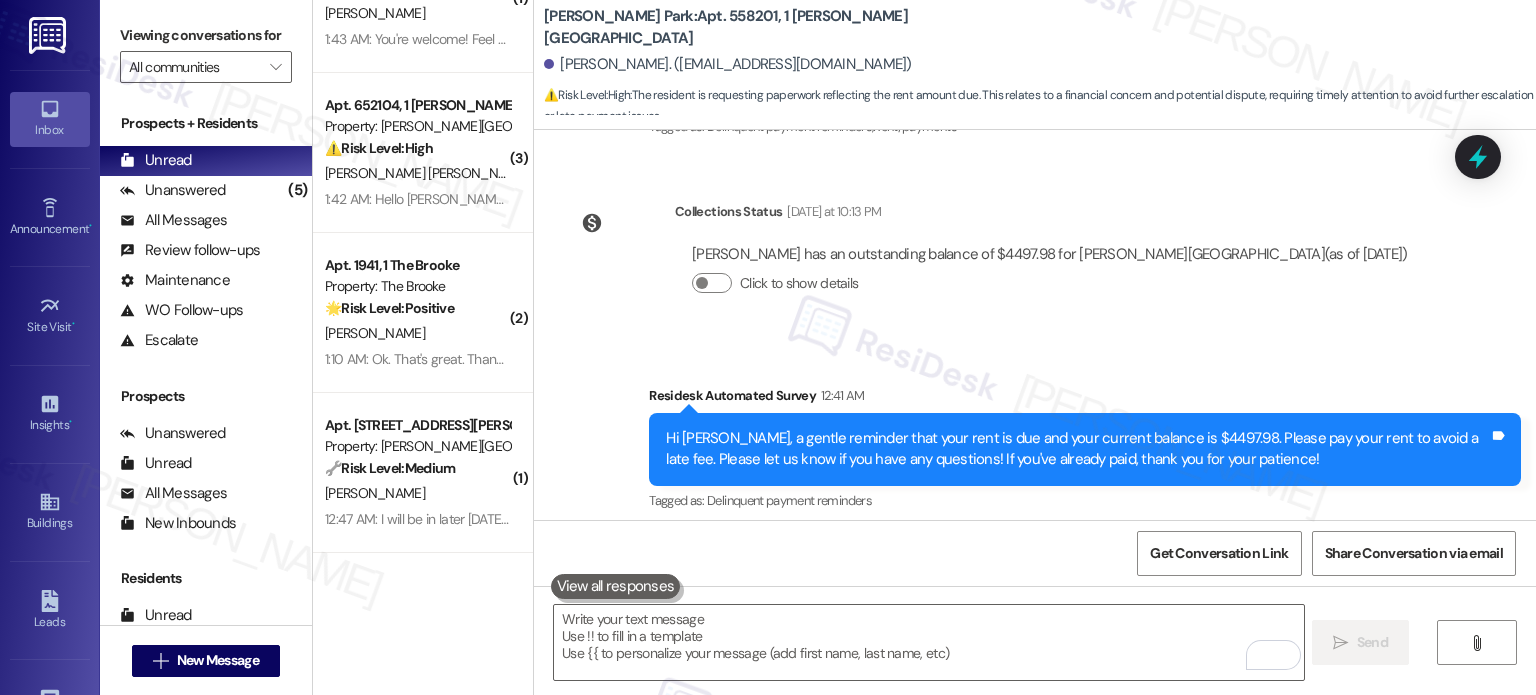 scroll, scrollTop: 13230, scrollLeft: 0, axis: vertical 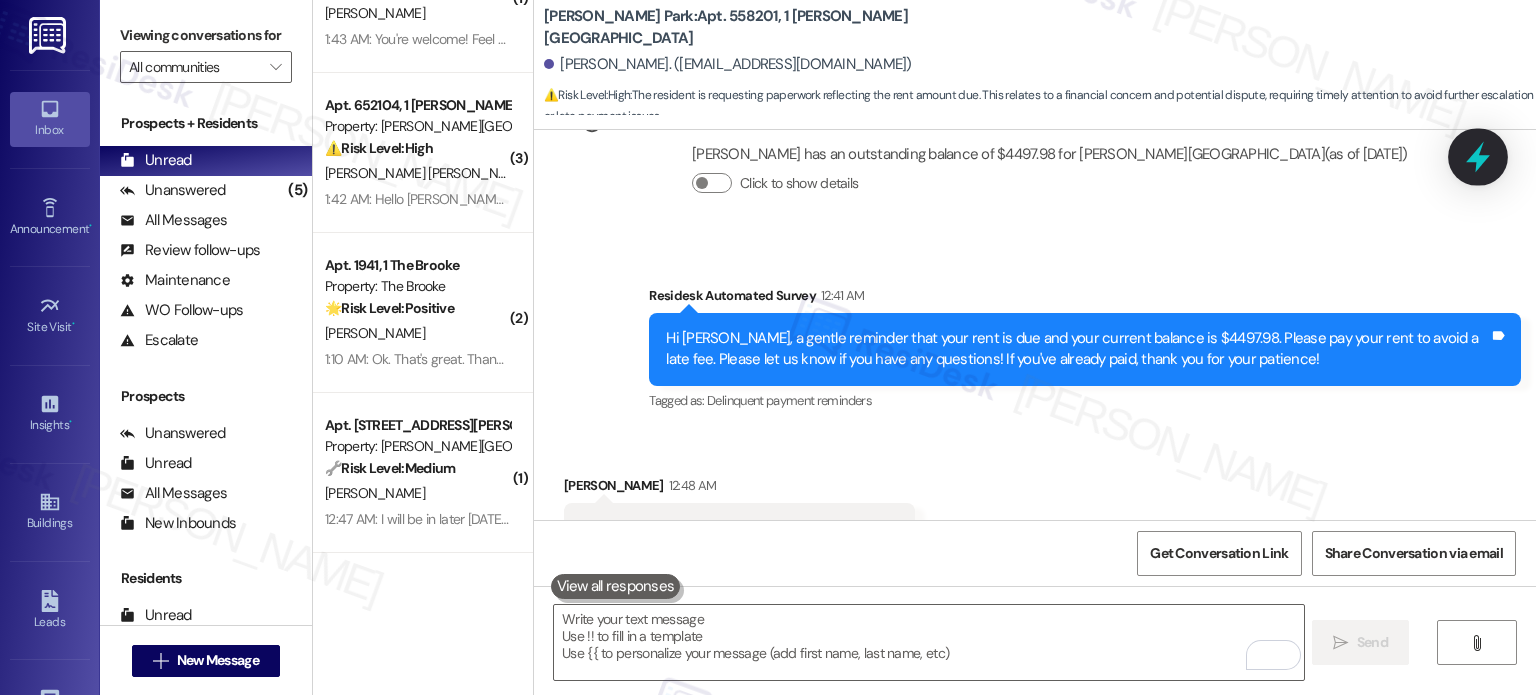 click 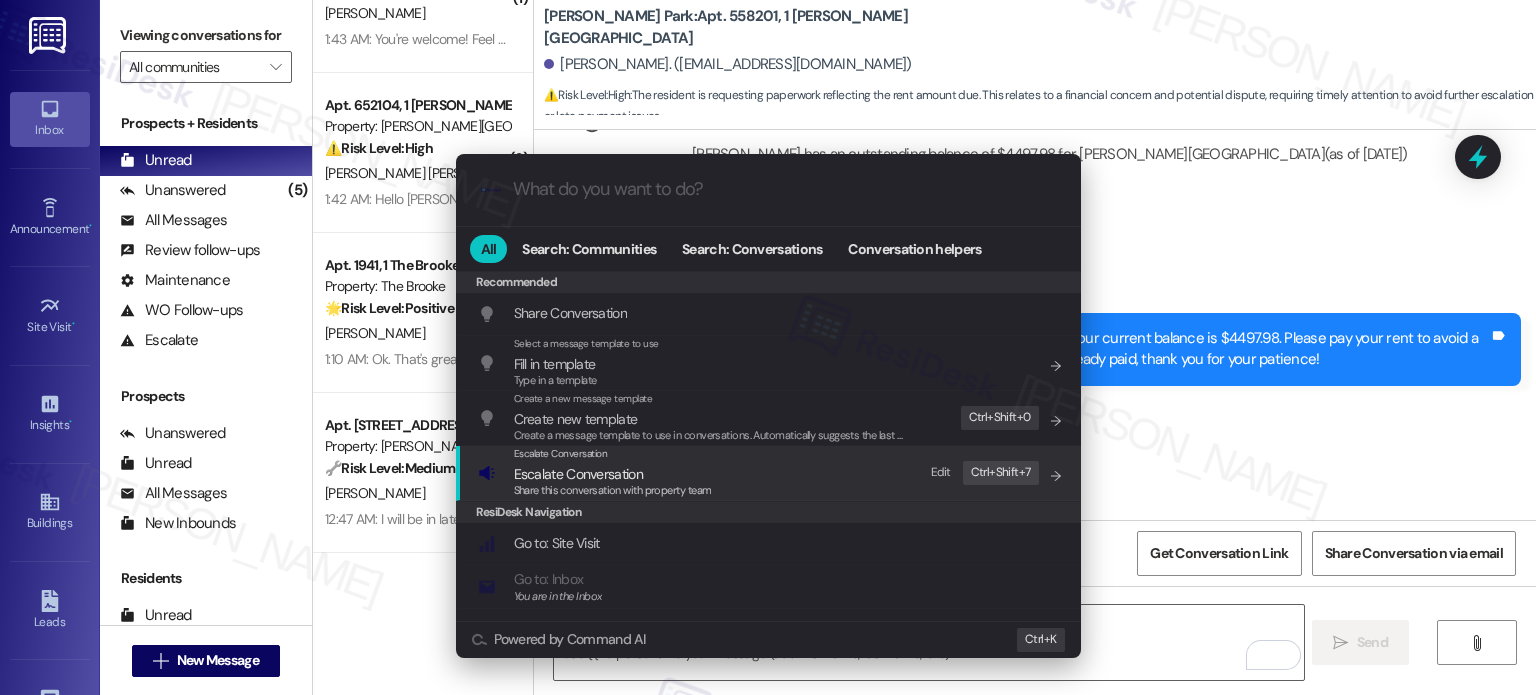 click on "Share this conversation with property team" at bounding box center [613, 490] 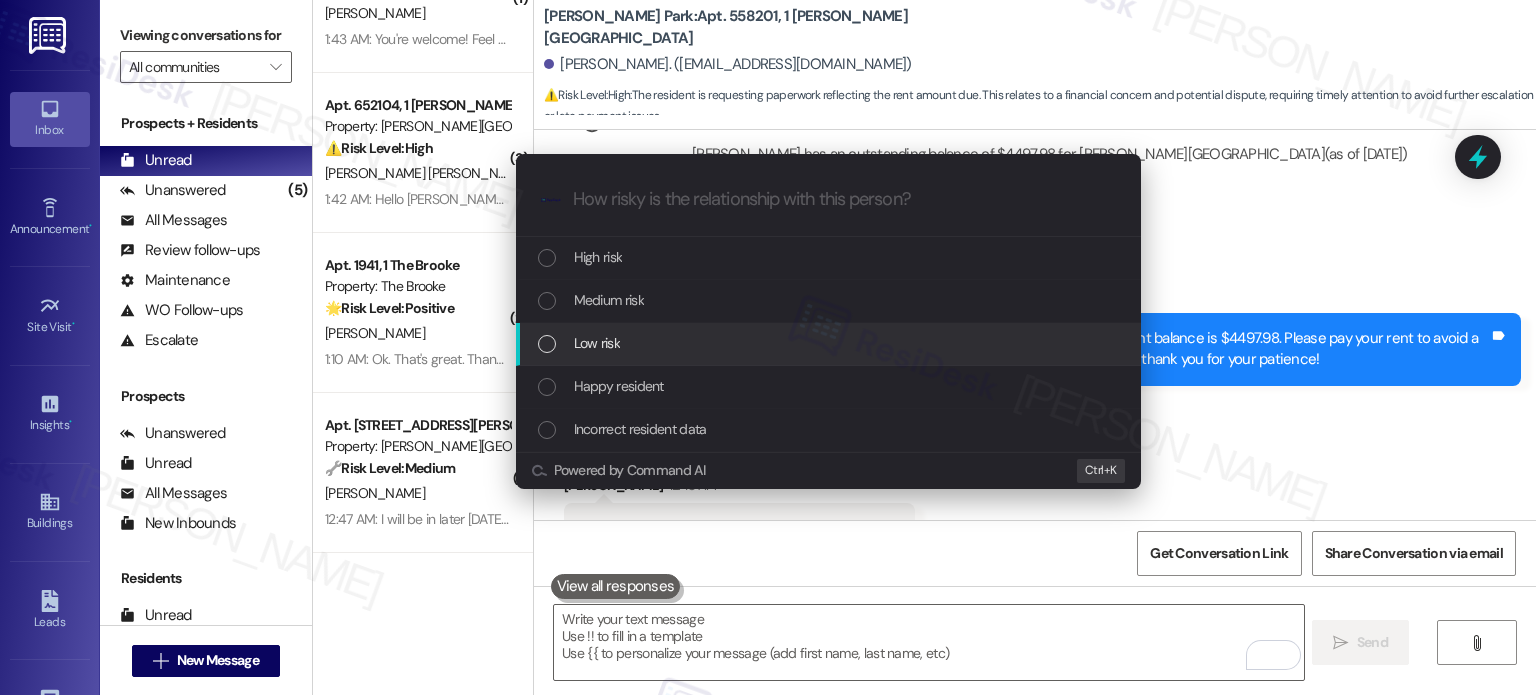 click on "Low risk" at bounding box center (597, 343) 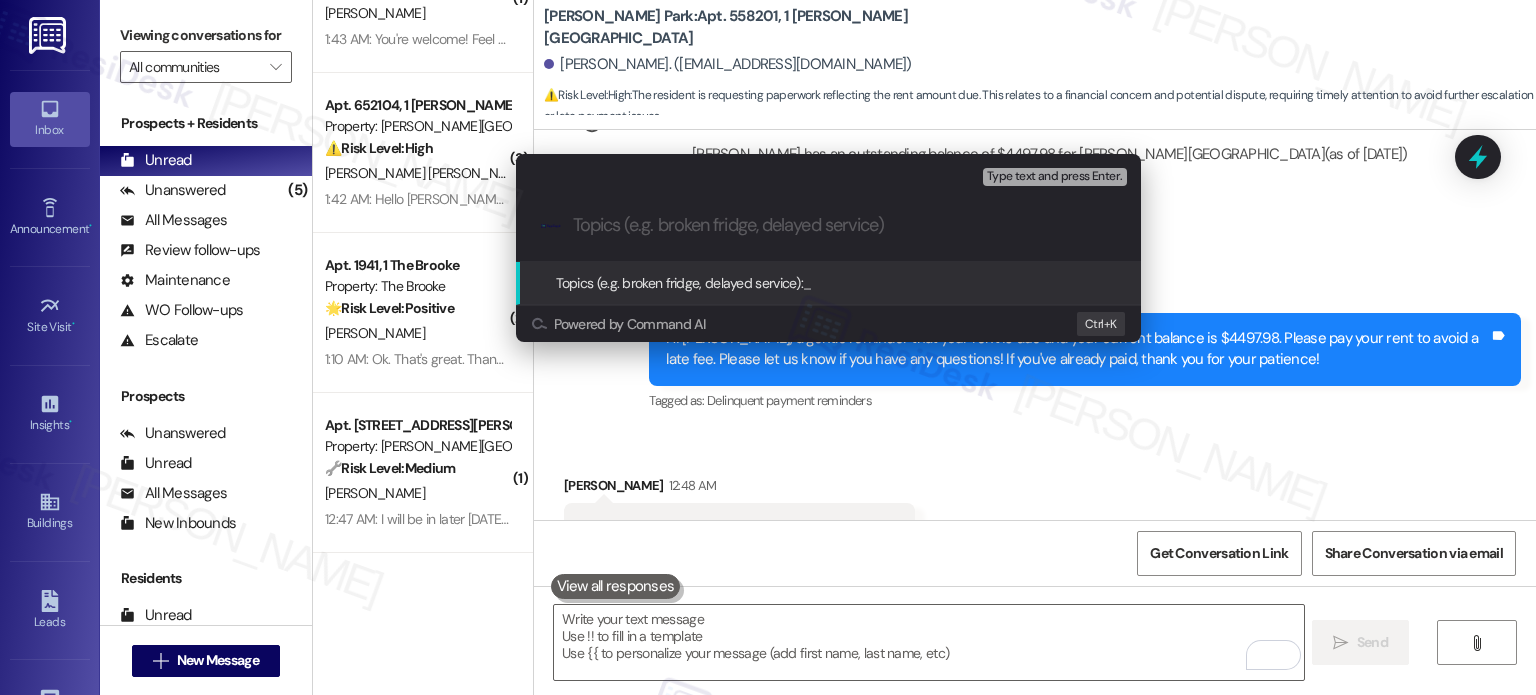 paste on "request for paper work reflecting the balance" 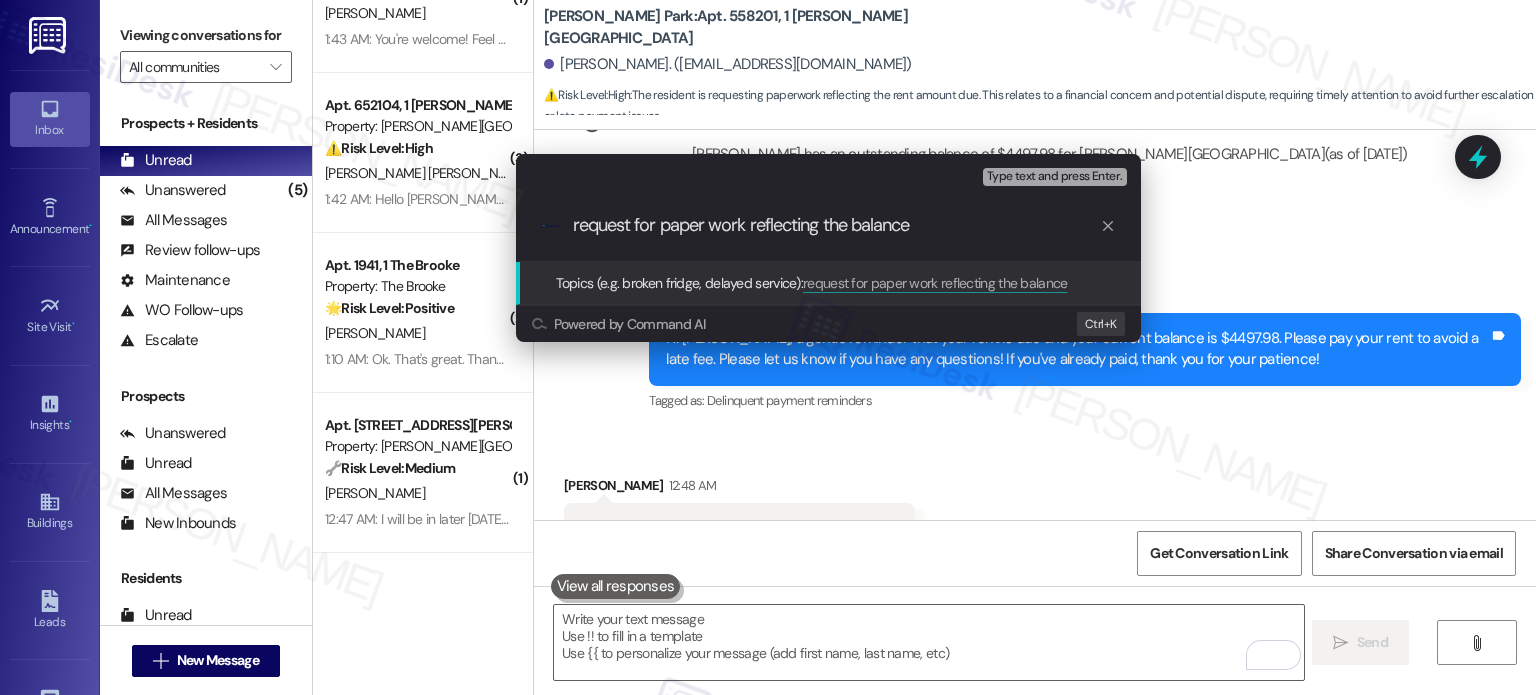 type 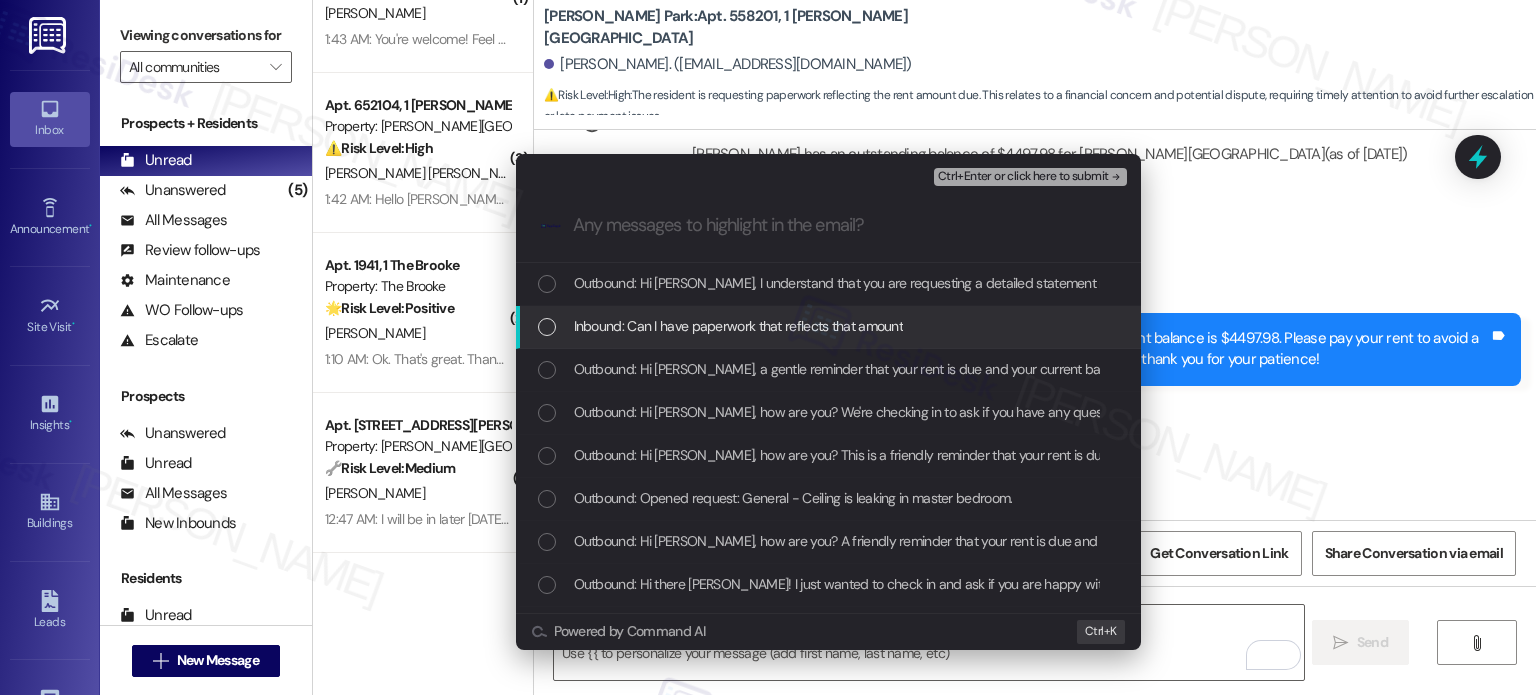 click on "Inbound: Can I have paperwork that reflects that amount" at bounding box center [739, 326] 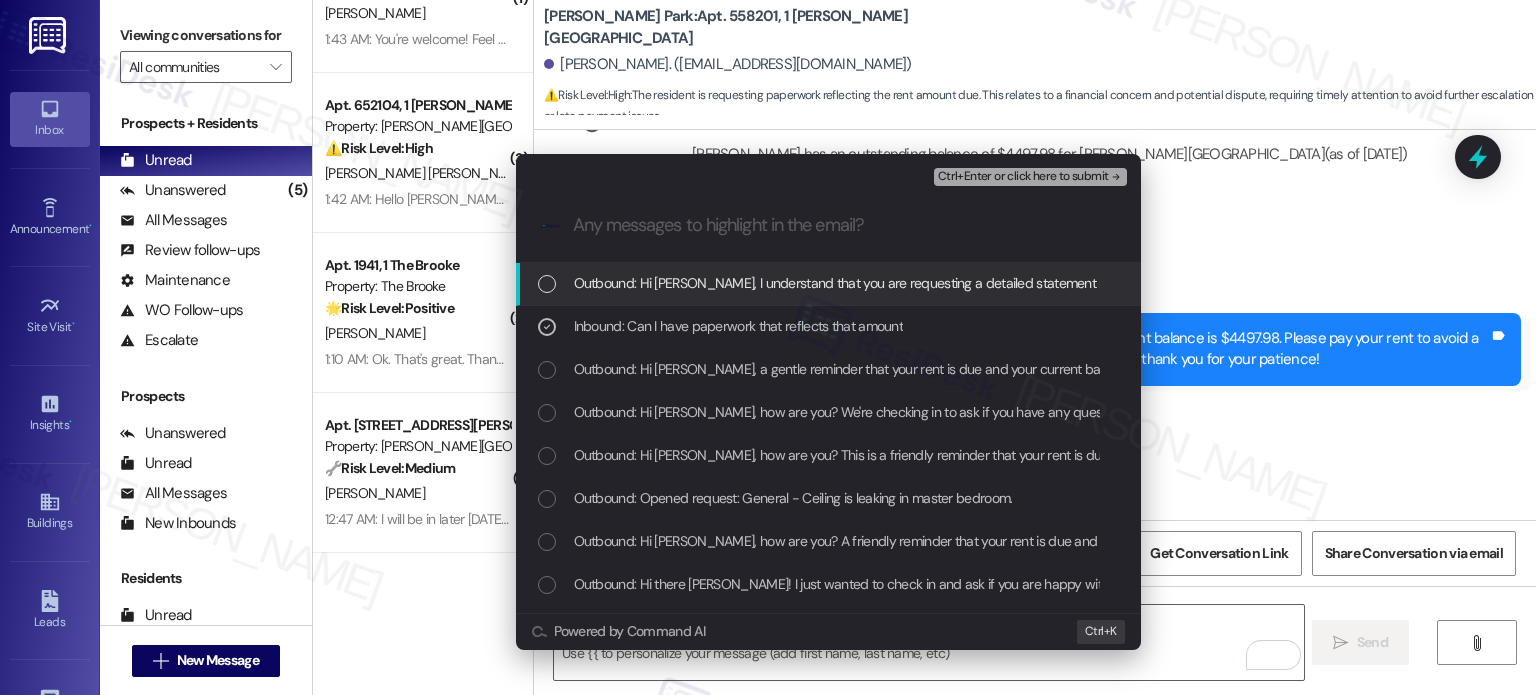 click on "Ctrl+Enter or click here to submit" at bounding box center [1023, 177] 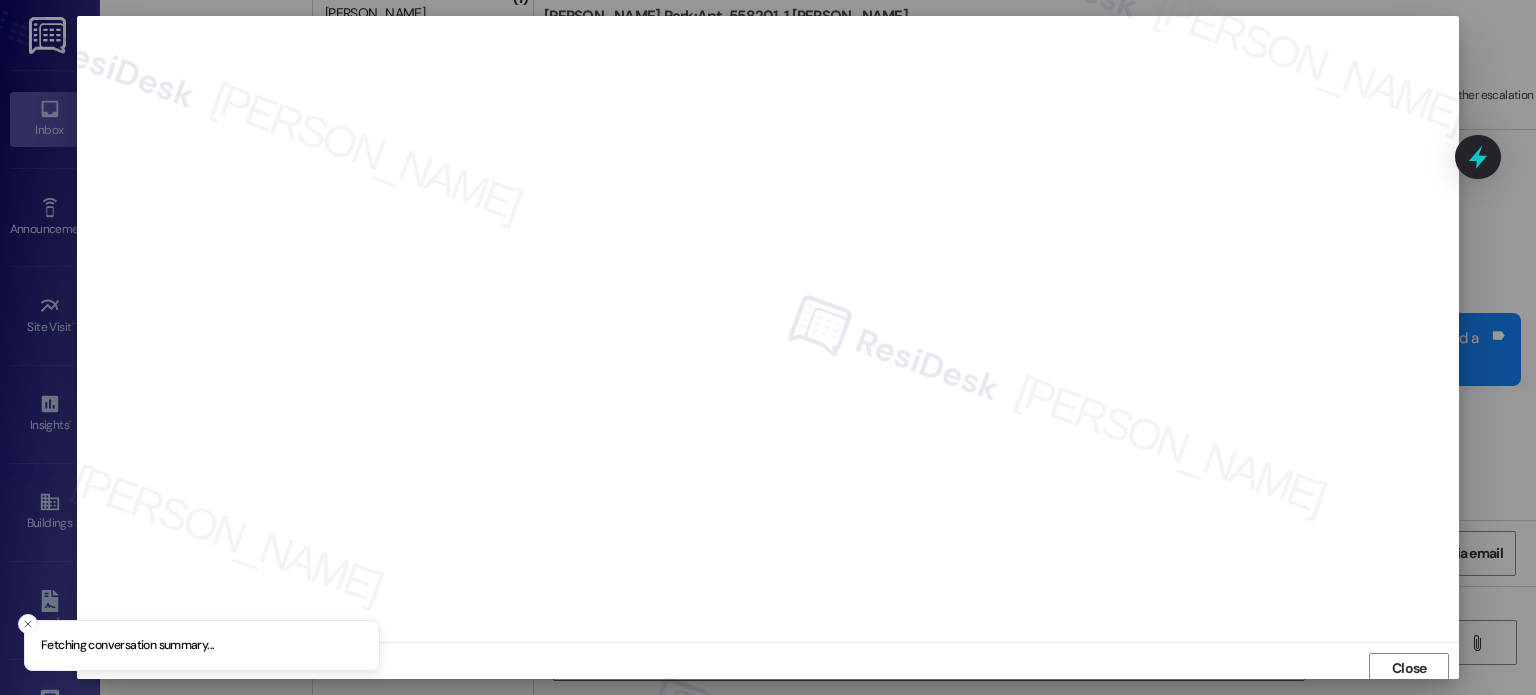 scroll, scrollTop: 5, scrollLeft: 0, axis: vertical 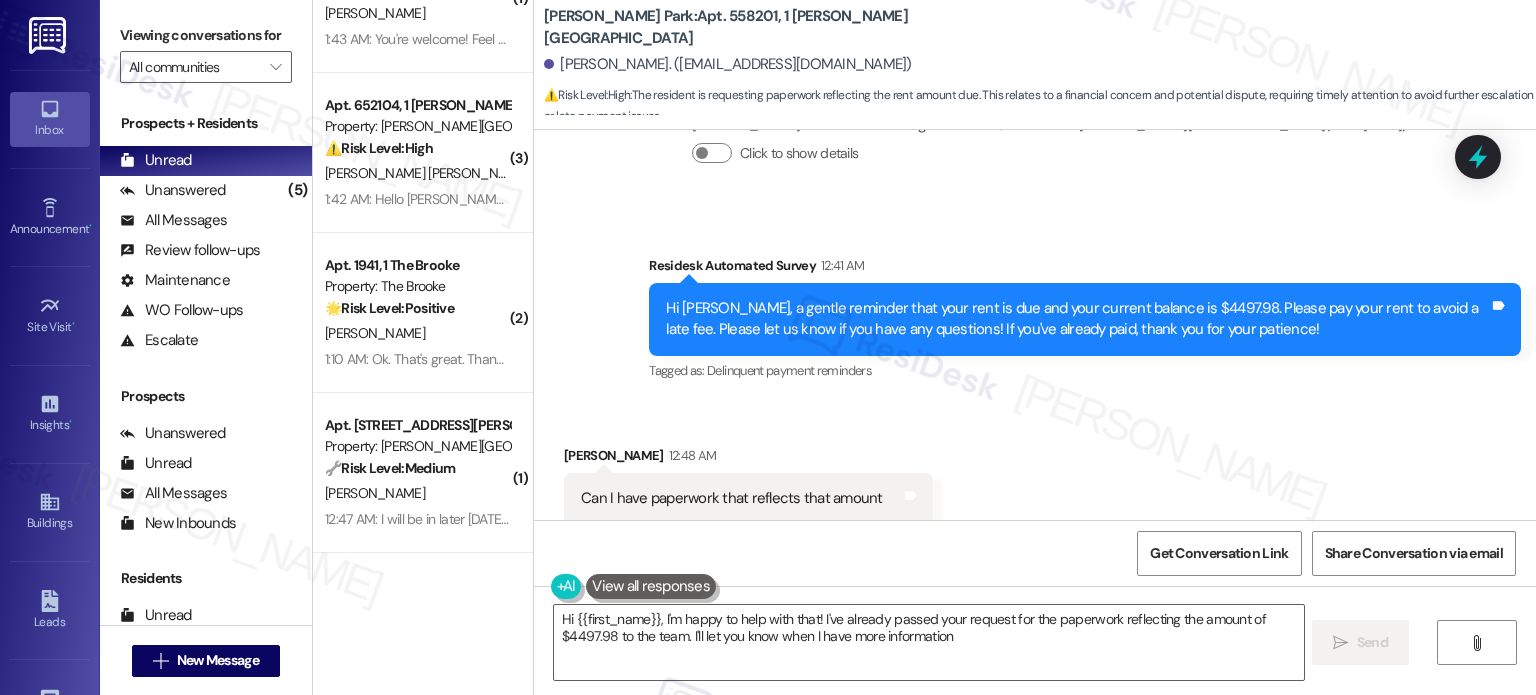 type on "Hi {{first_name}}, I'm happy to help with that! I've already passed your request for the paperwork reflecting the amount of $4497.98 to the team. I'll let you know when I have more information!" 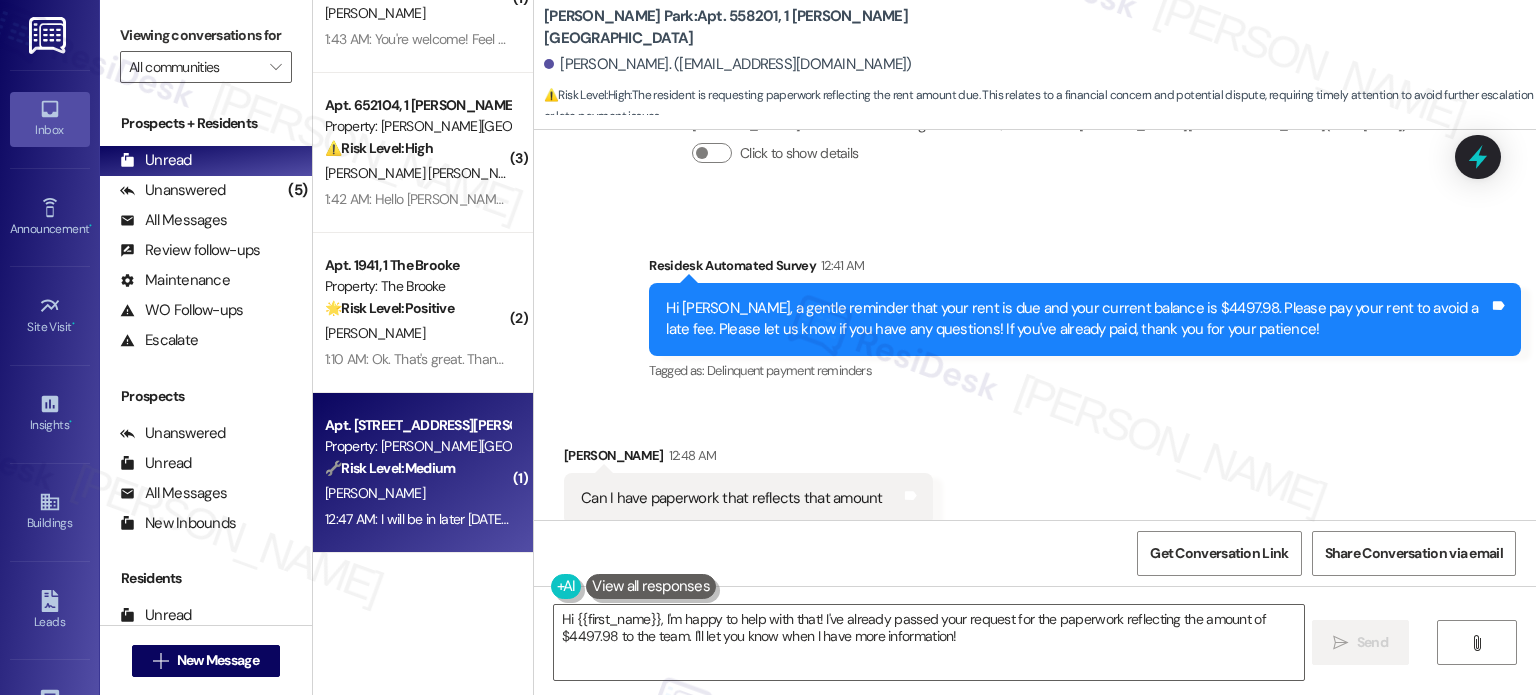 scroll, scrollTop: 0, scrollLeft: 0, axis: both 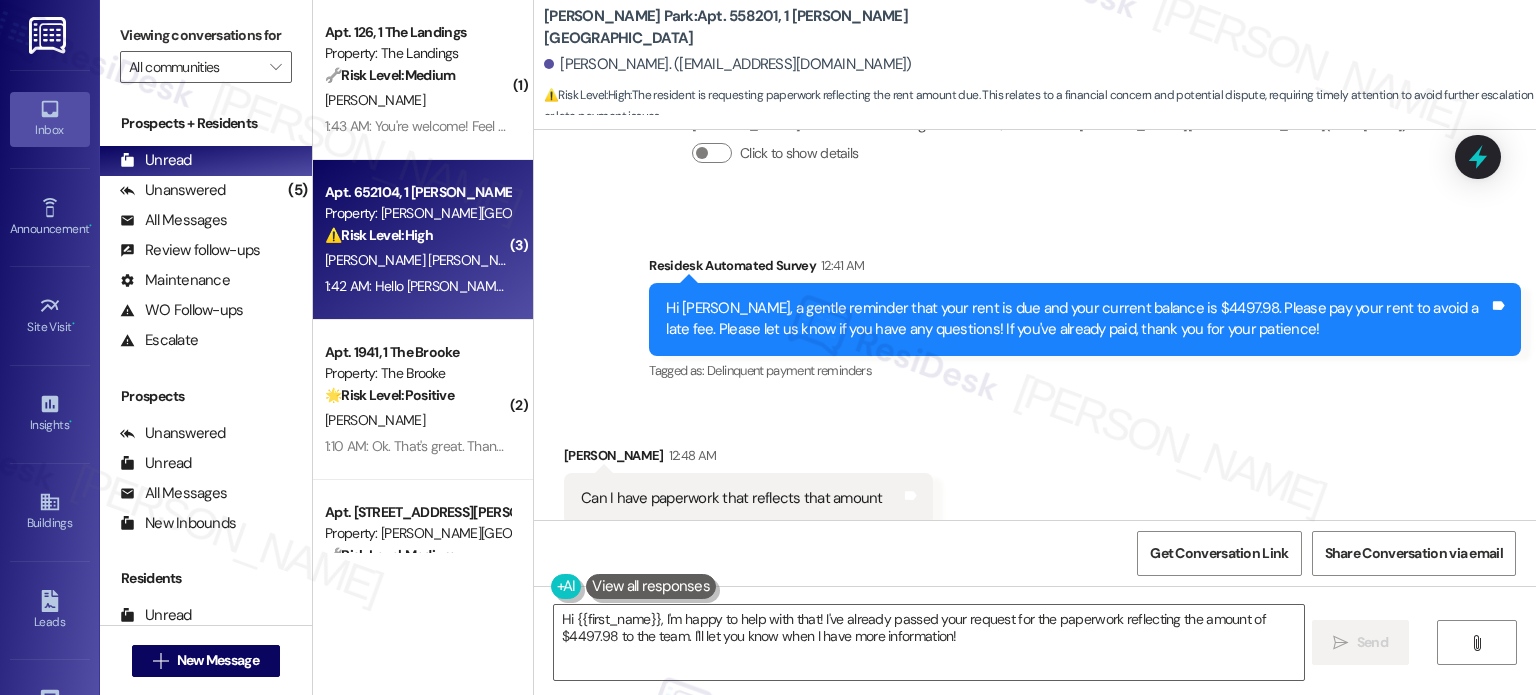 click on "[PERSON_NAME] [PERSON_NAME]" at bounding box center (417, 260) 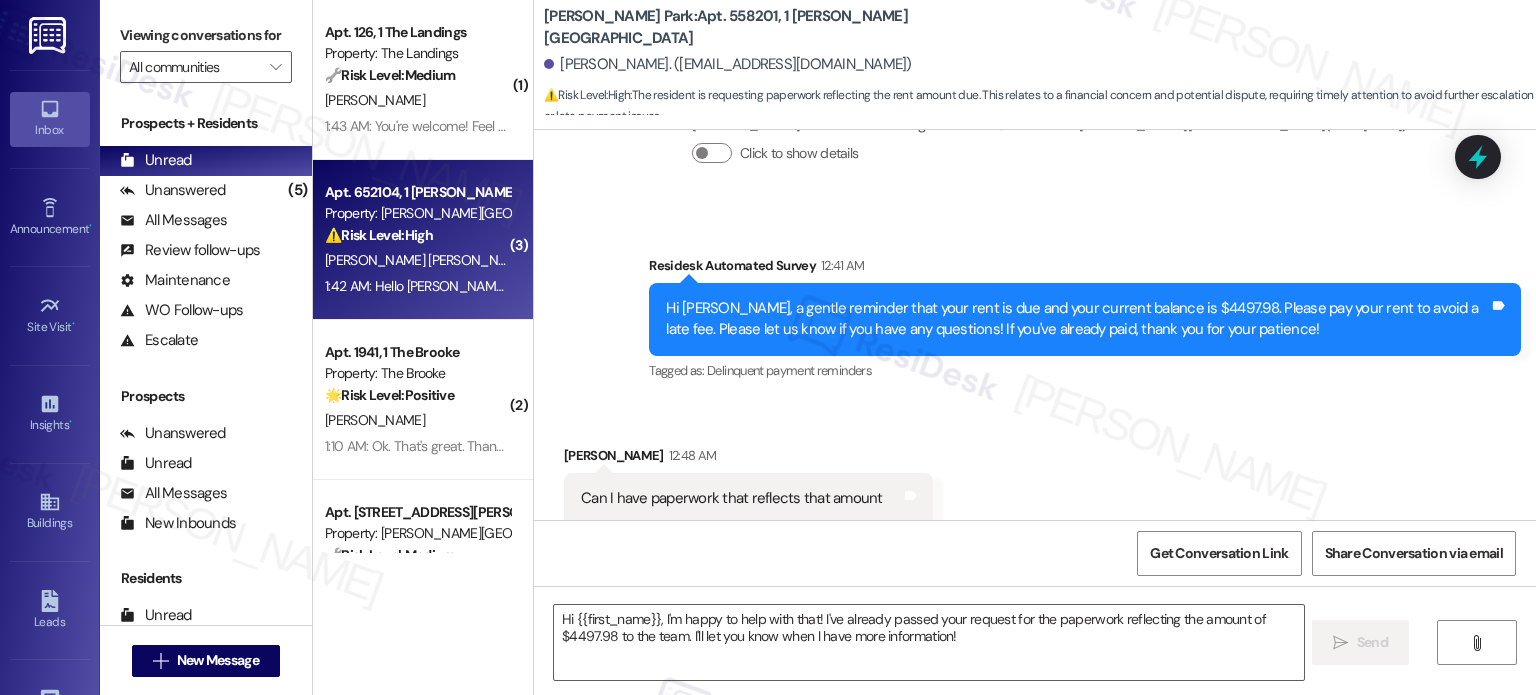 type on "Fetching suggested responses. Please feel free to read through the conversation in the meantime." 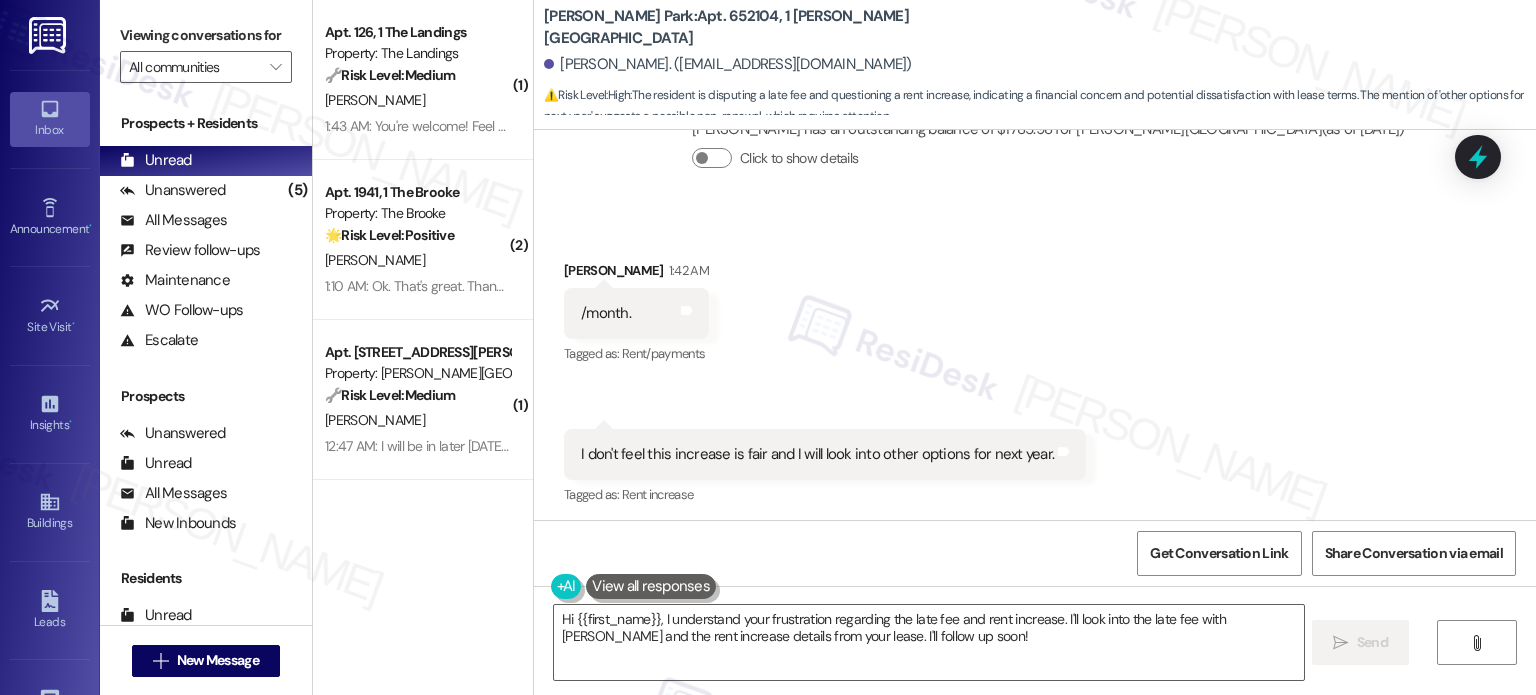 scroll, scrollTop: 22709, scrollLeft: 0, axis: vertical 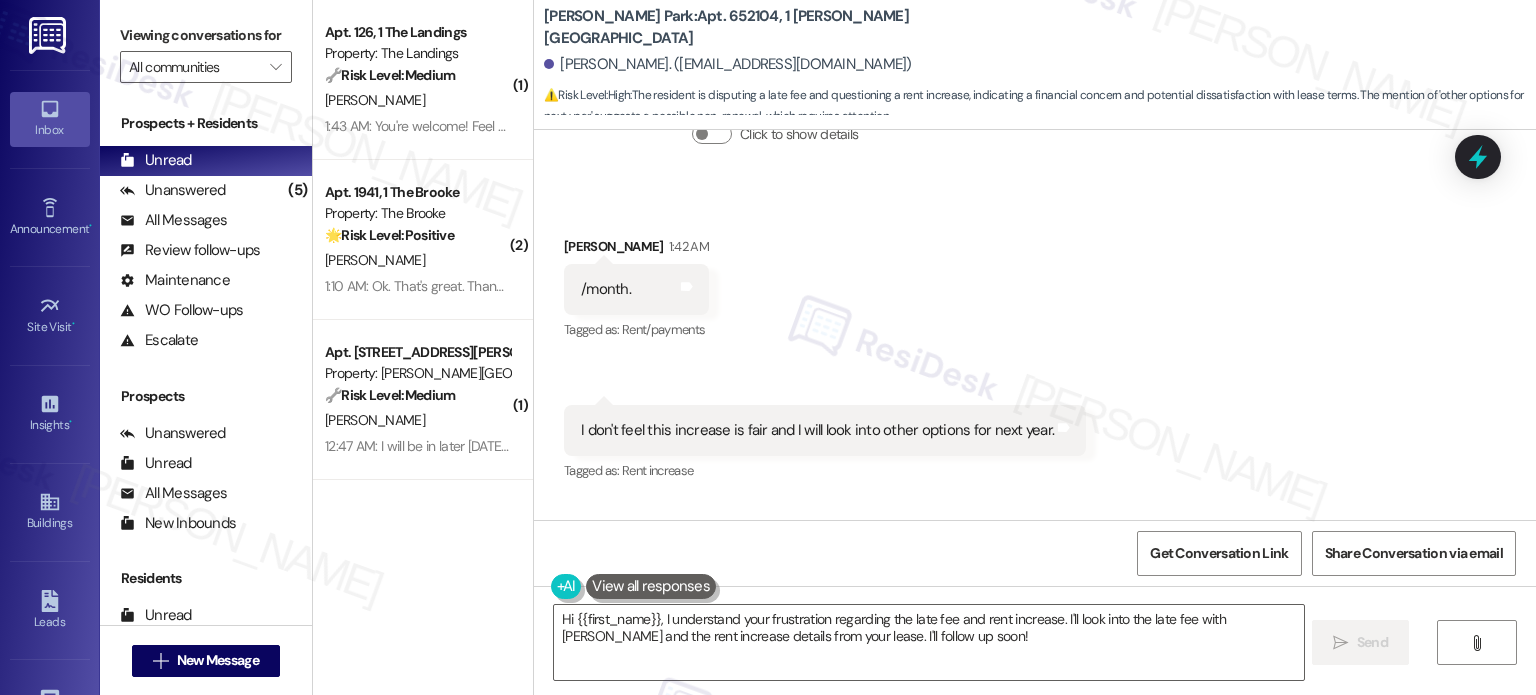 click on "Hello [PERSON_NAME], I would like to address this late fee for this on Th and feel it should not be taken as I went o er with [PERSON_NAME]. I attempted to move money from [DATE] and bc [DATE]  was a holiday, there were no bank operations. Flex should have worked. I was unaware of the extra fee. Also, I noticed that rent increased by $100.onth. I was unable to see that when I signed the lease on my phone. I am basically at the whims of whomever makes these decisions. I am the sole renter of the apt." at bounding box center [992, 604] 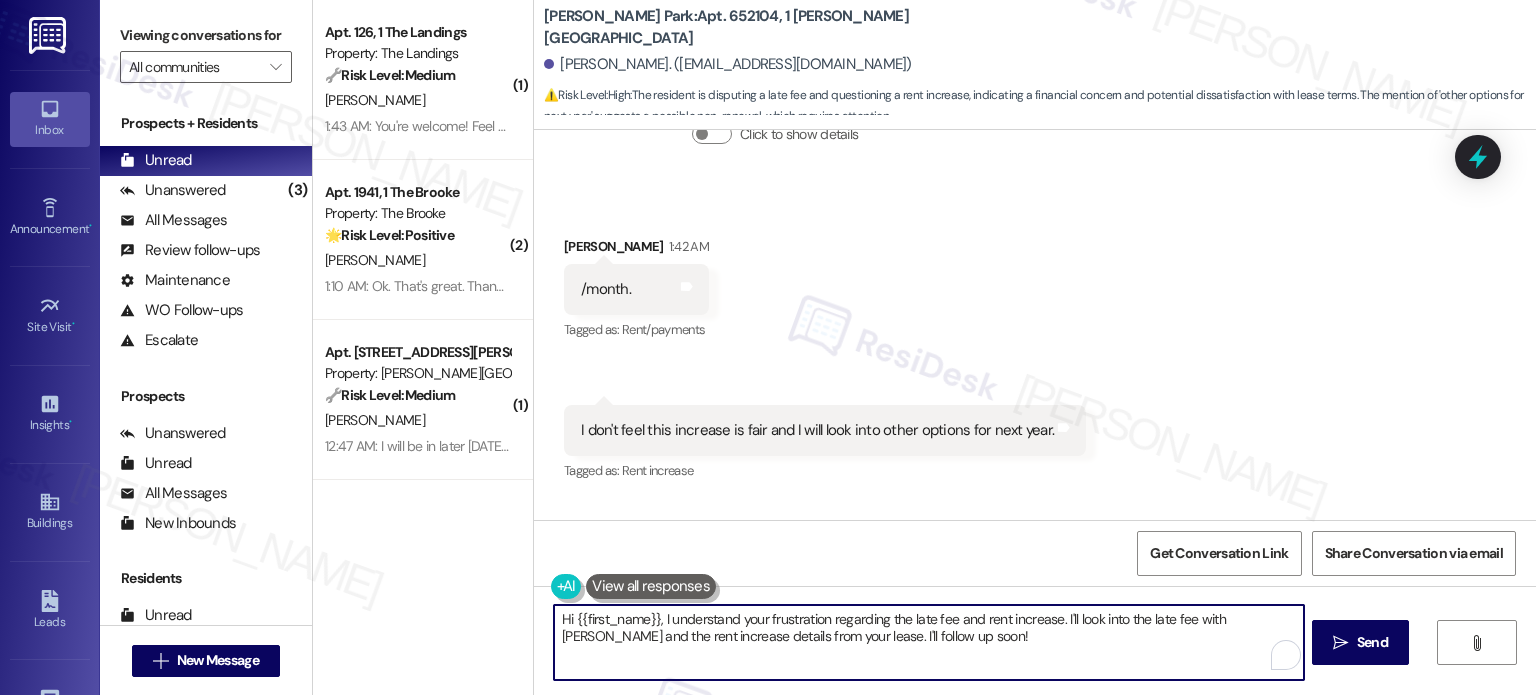 drag, startPoint x: 1052, startPoint y: 618, endPoint x: 1060, endPoint y: 643, distance: 26.24881 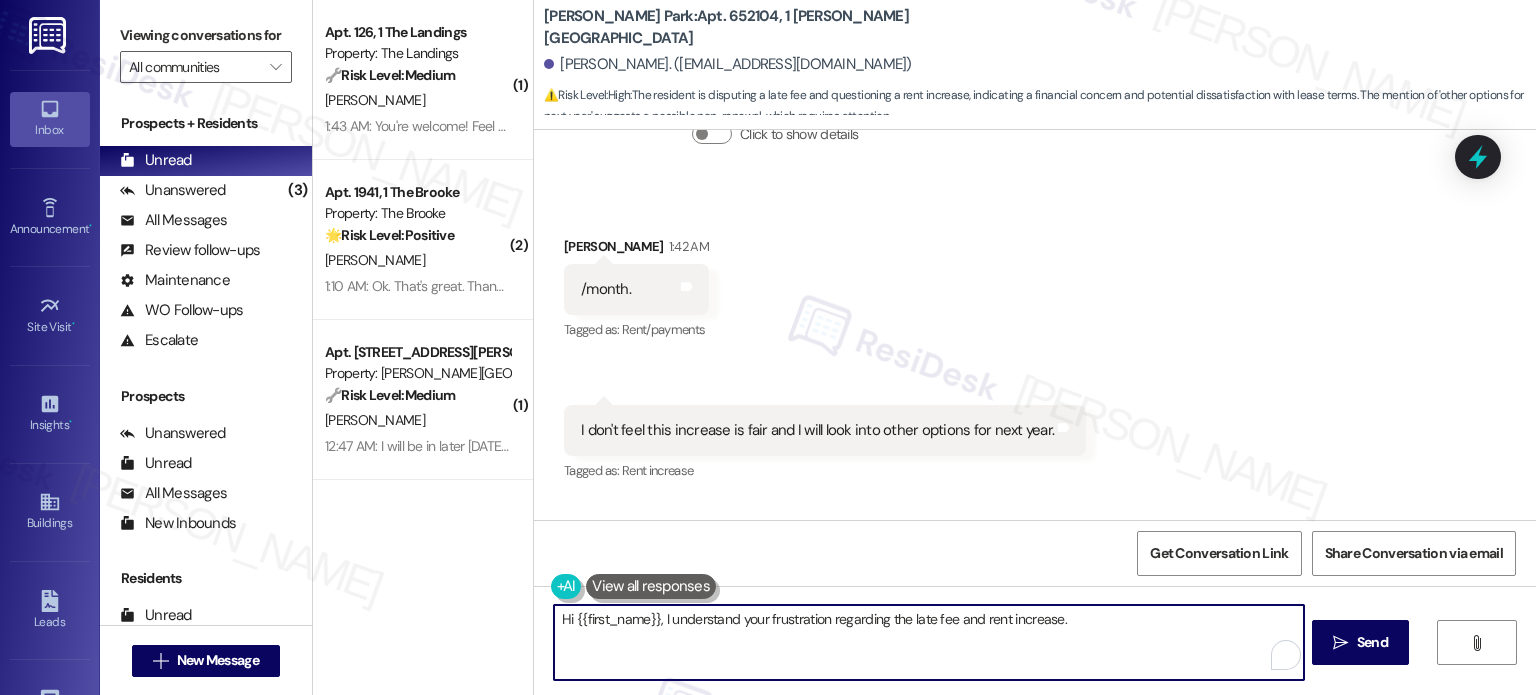 paste on "Did [PERSON_NAME] provide confirmation or guidance on any payment arrangements?" 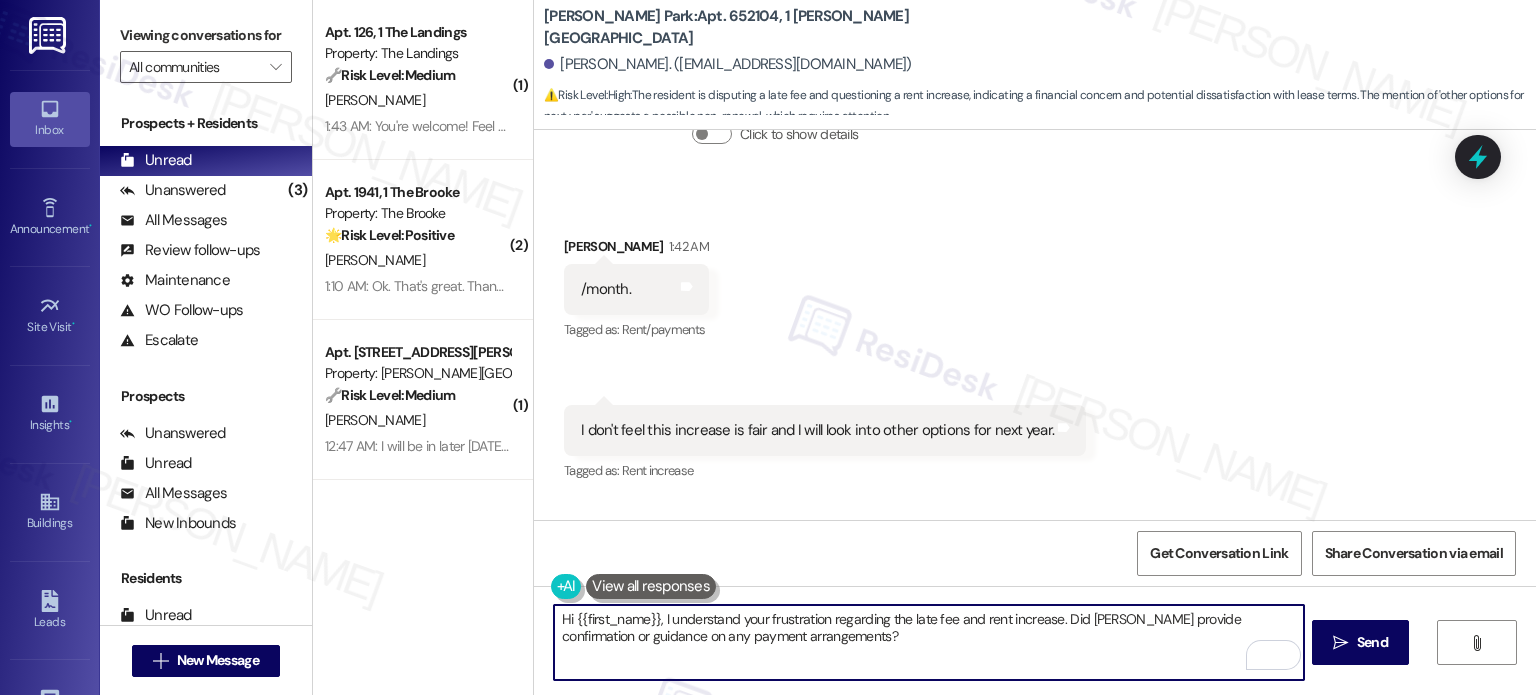 paste on "Were you made aware of the rent increase prior to signing the renewal lease?" 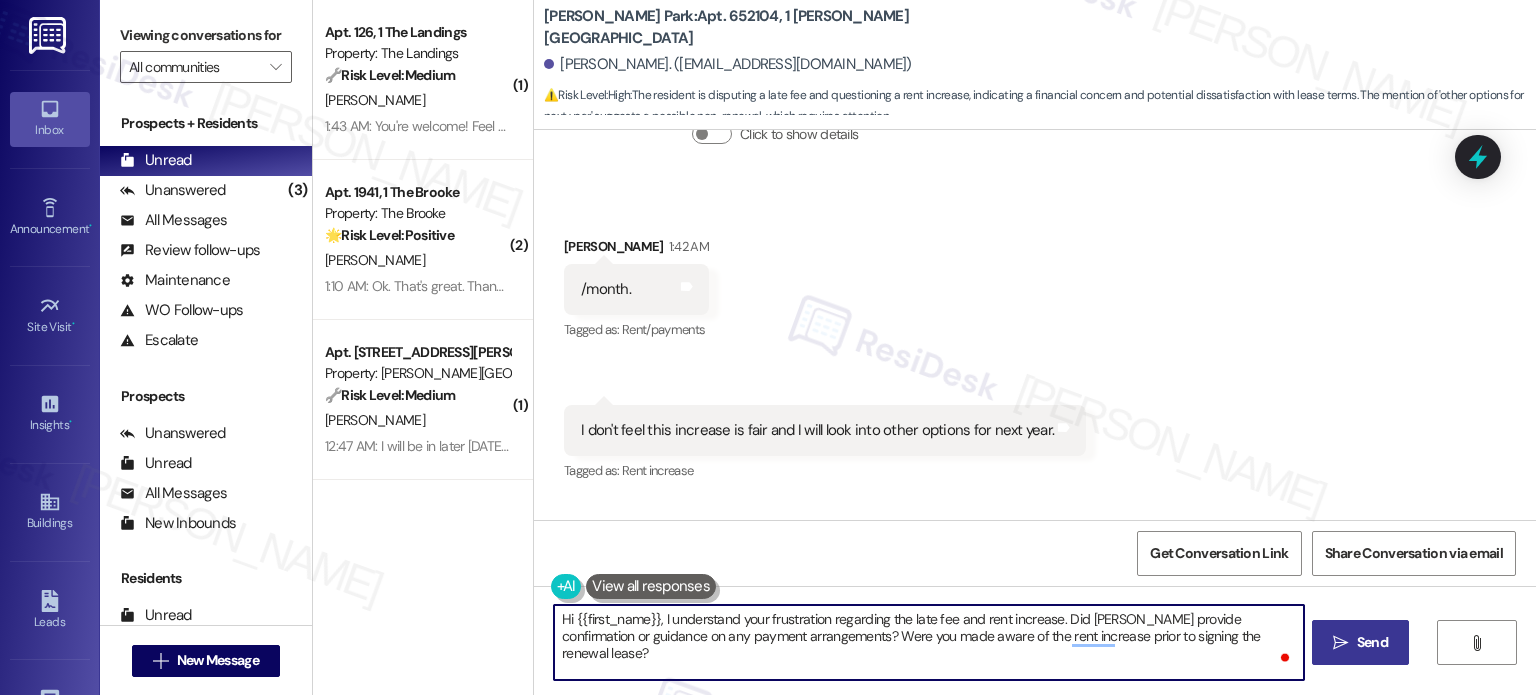 type on "Hi {{first_name}}, I understand your frustration regarding the late fee and rent increase. Did [PERSON_NAME] provide confirmation or guidance on any payment arrangements? Were you made aware of the rent increase prior to signing the renewal lease?" 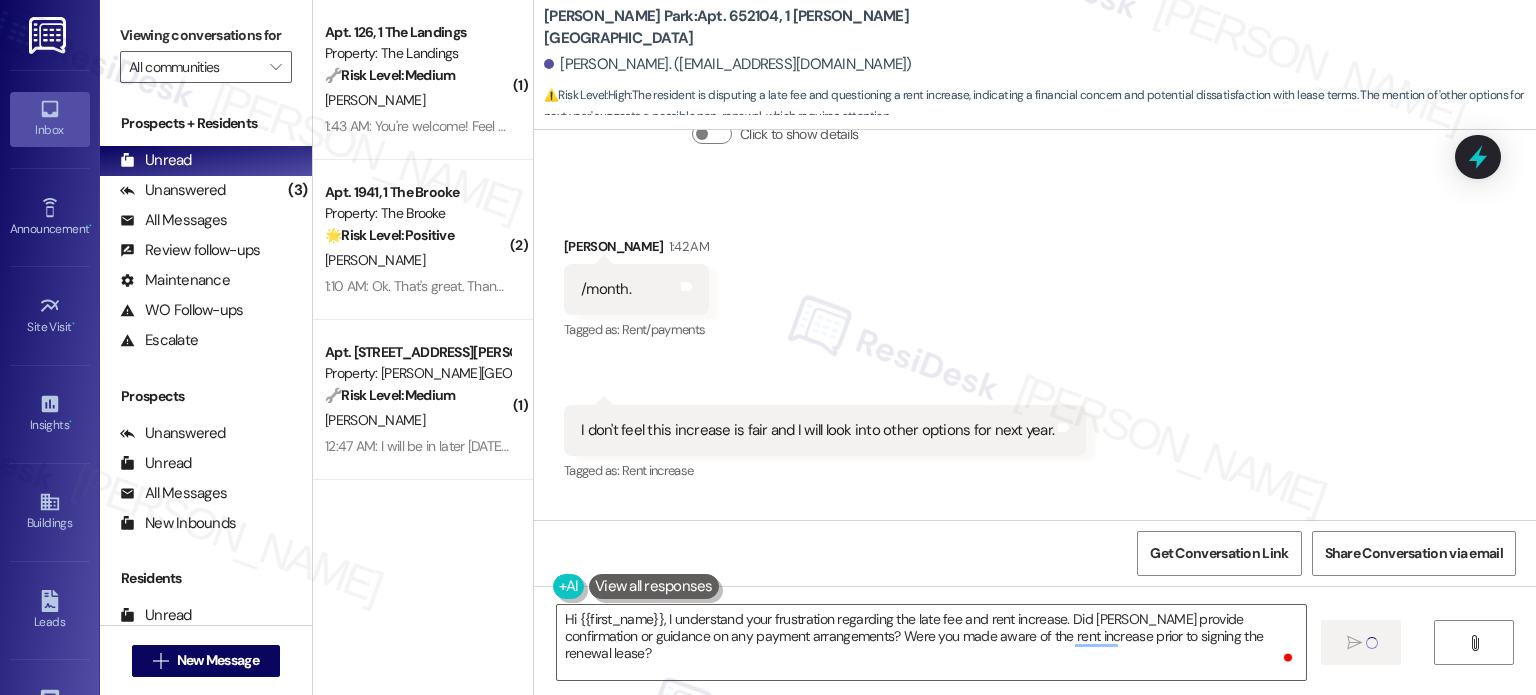type 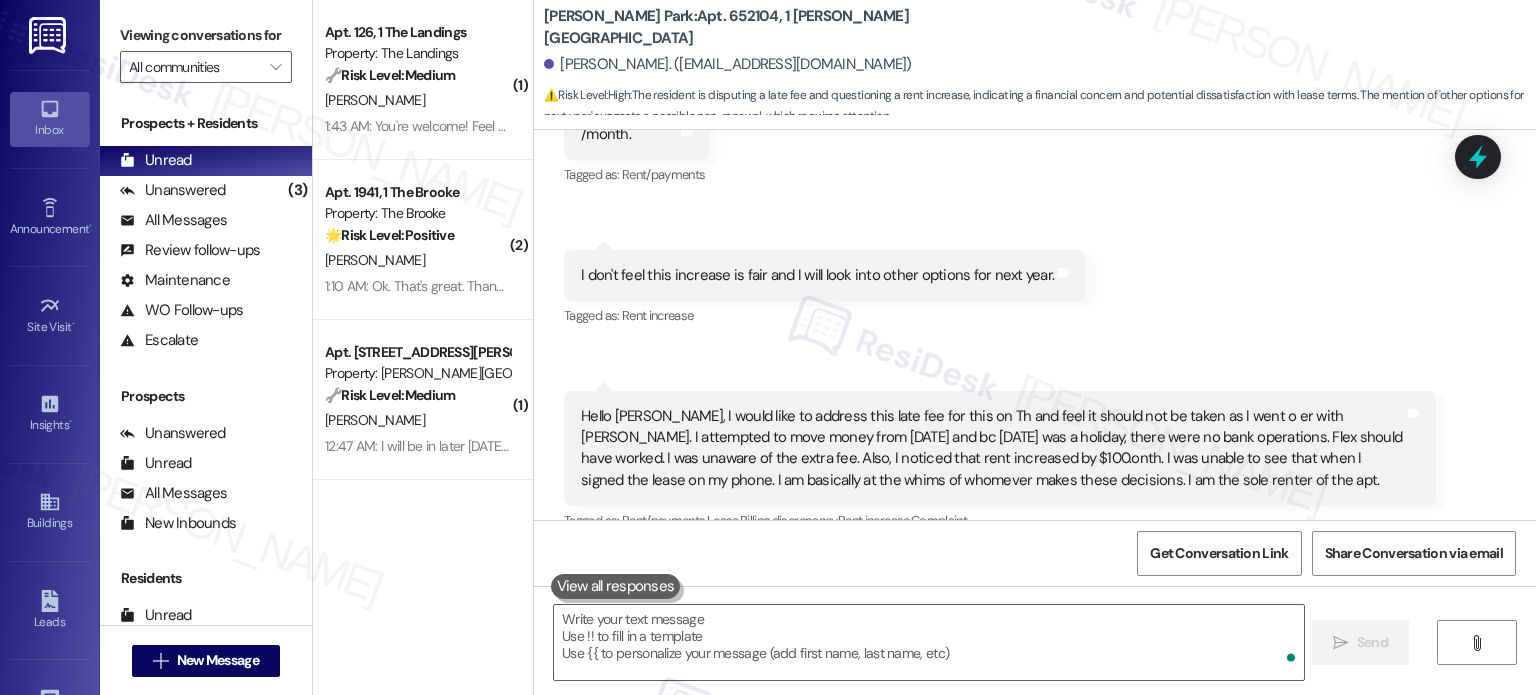 scroll, scrollTop: 22870, scrollLeft: 0, axis: vertical 